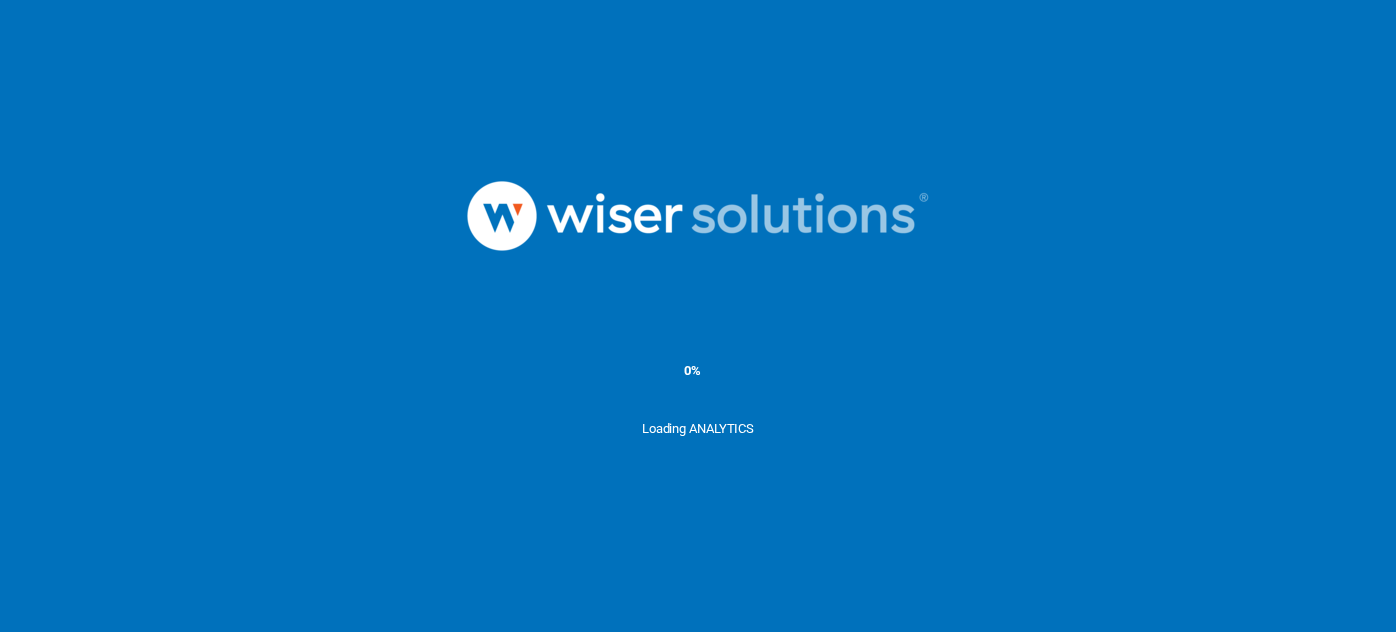 scroll, scrollTop: 0, scrollLeft: 0, axis: both 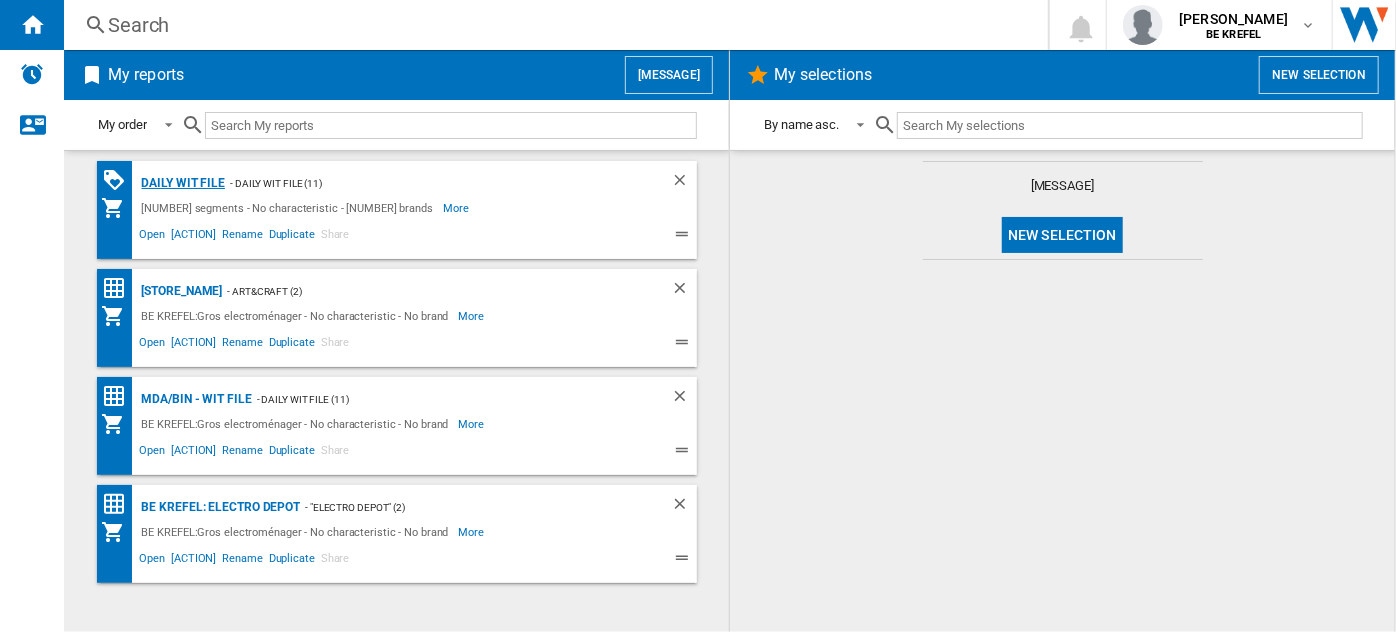 click on "Daily WIT file" at bounding box center [181, 183] 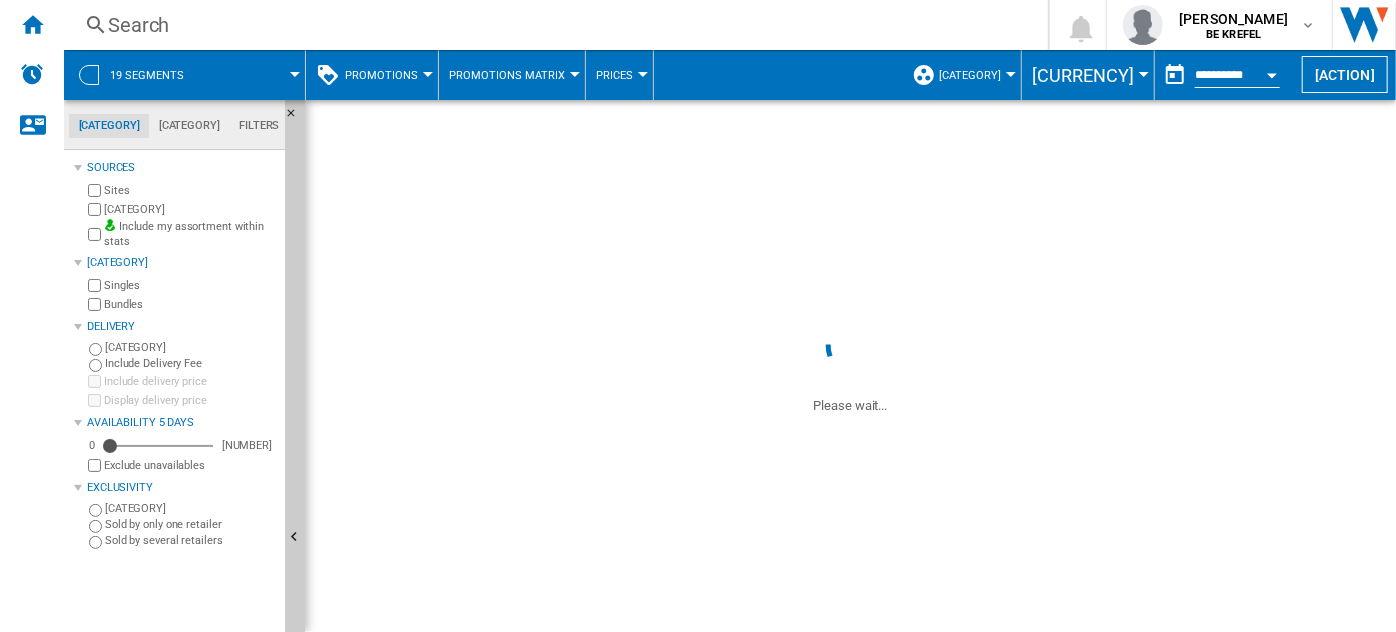 click on "Search
Search
0
[NAME]
BE KREFEL
BE KREFEL
My settings
Logout" at bounding box center [730, 25] 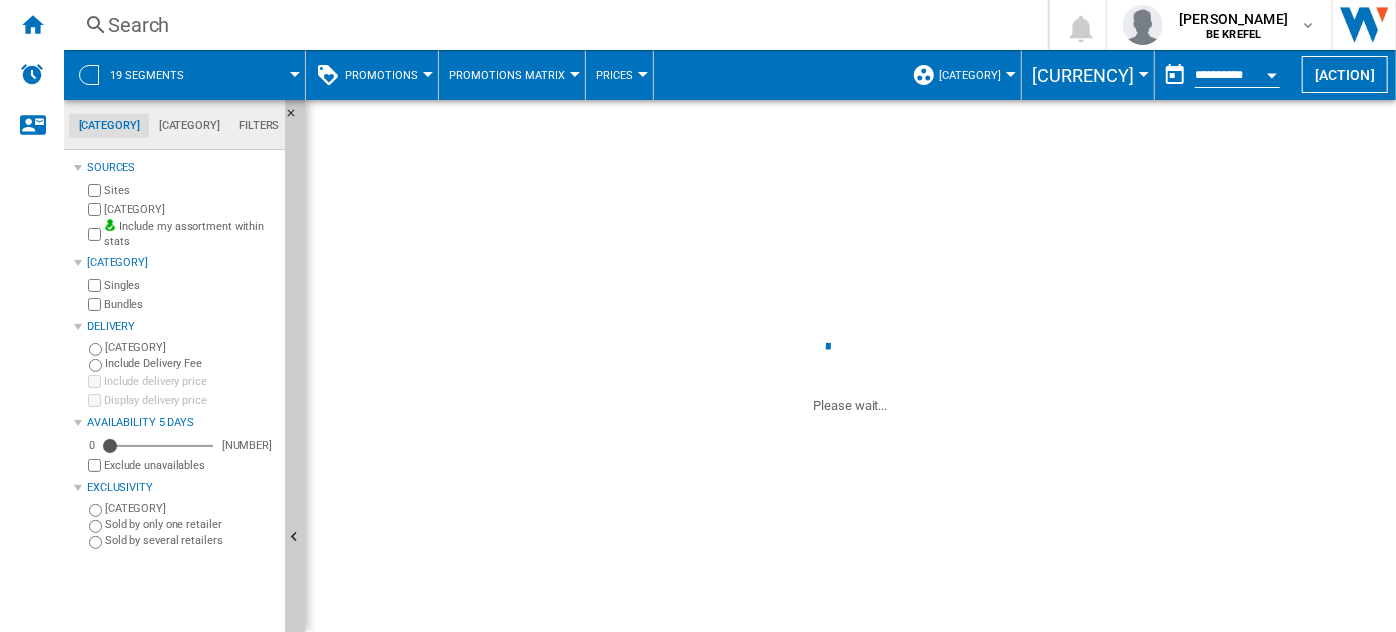 click on "Search
Search
0
[NAME]
BE KREFEL
BE KREFEL
My settings
Logout" at bounding box center (730, 25) 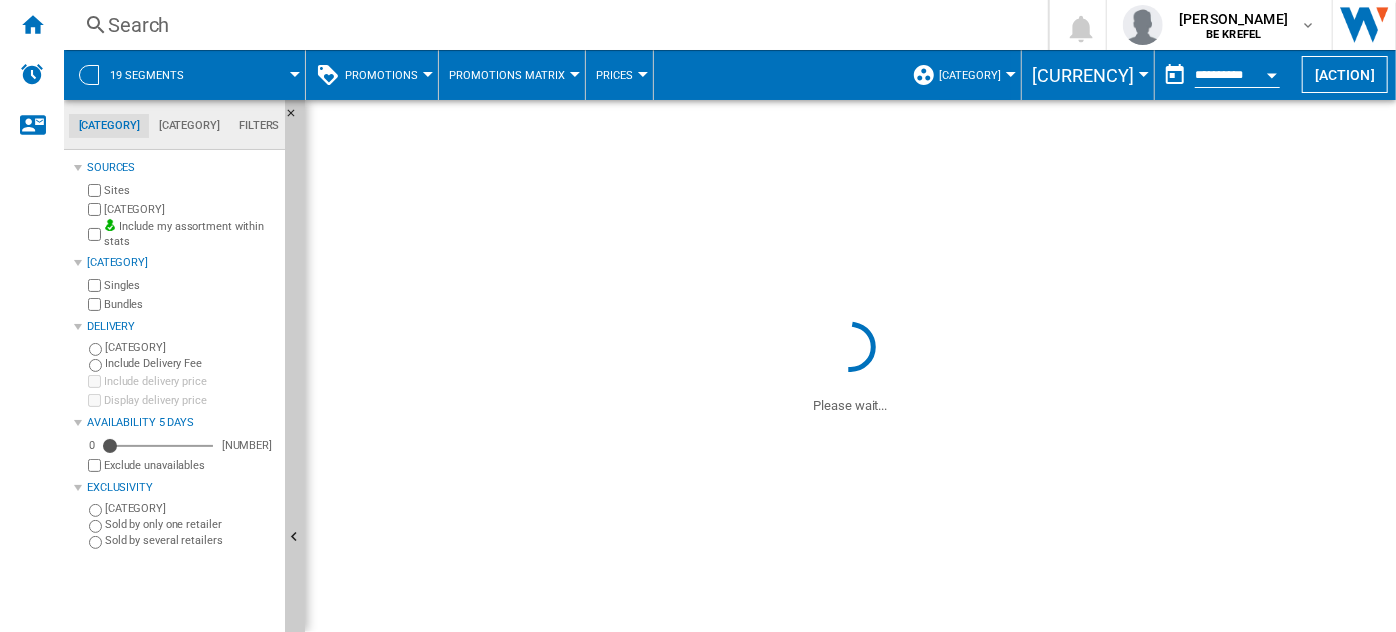 click on "Search" at bounding box center [552, 25] 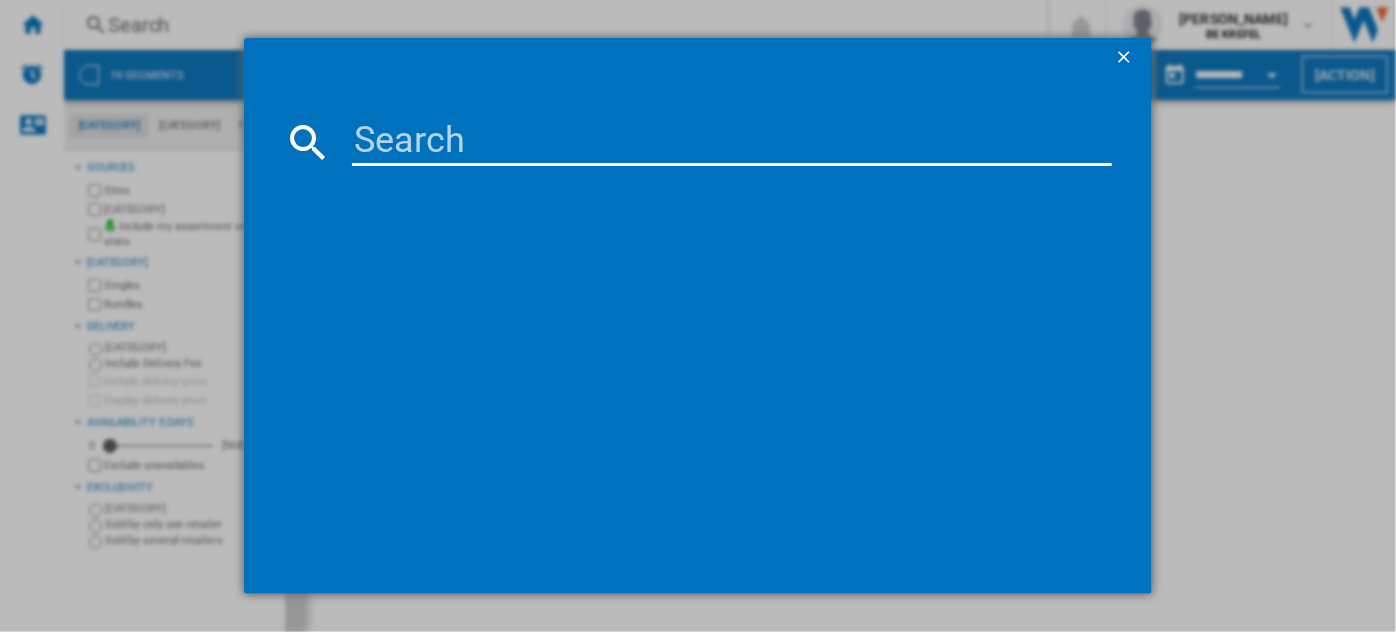 click at bounding box center (731, 142) 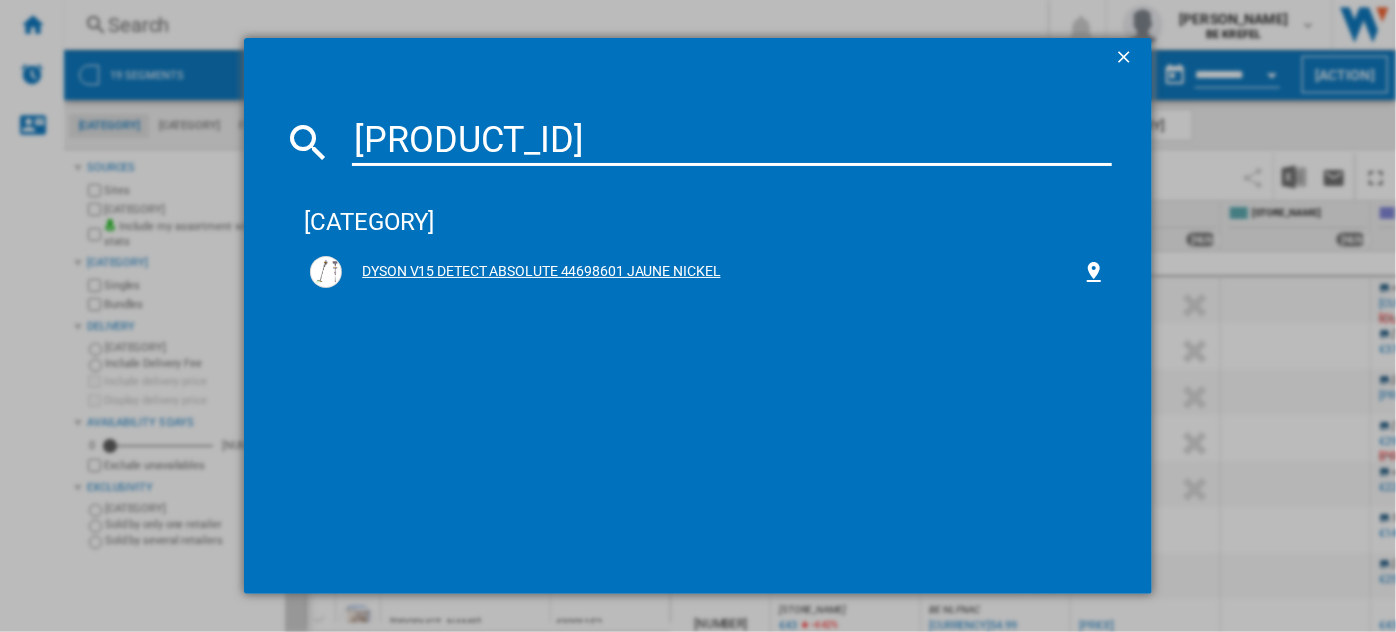 type on "[PRODUCT_ID]" 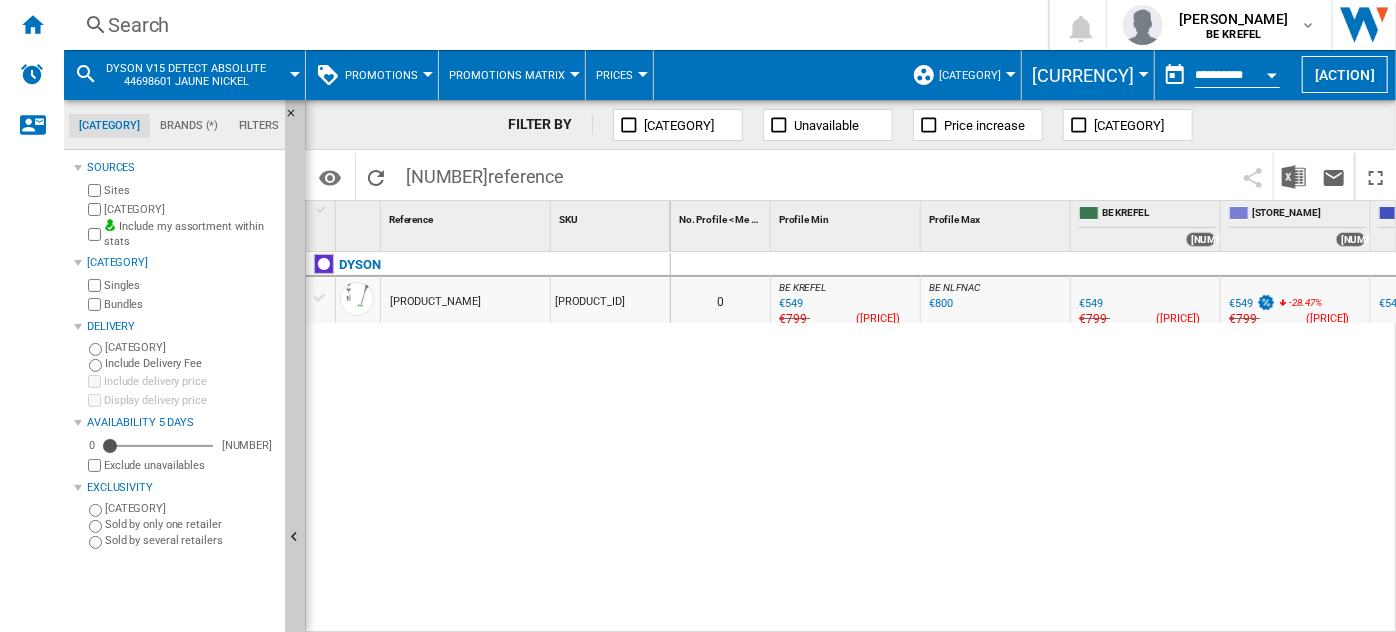 click on "Promotions" at bounding box center [381, 75] 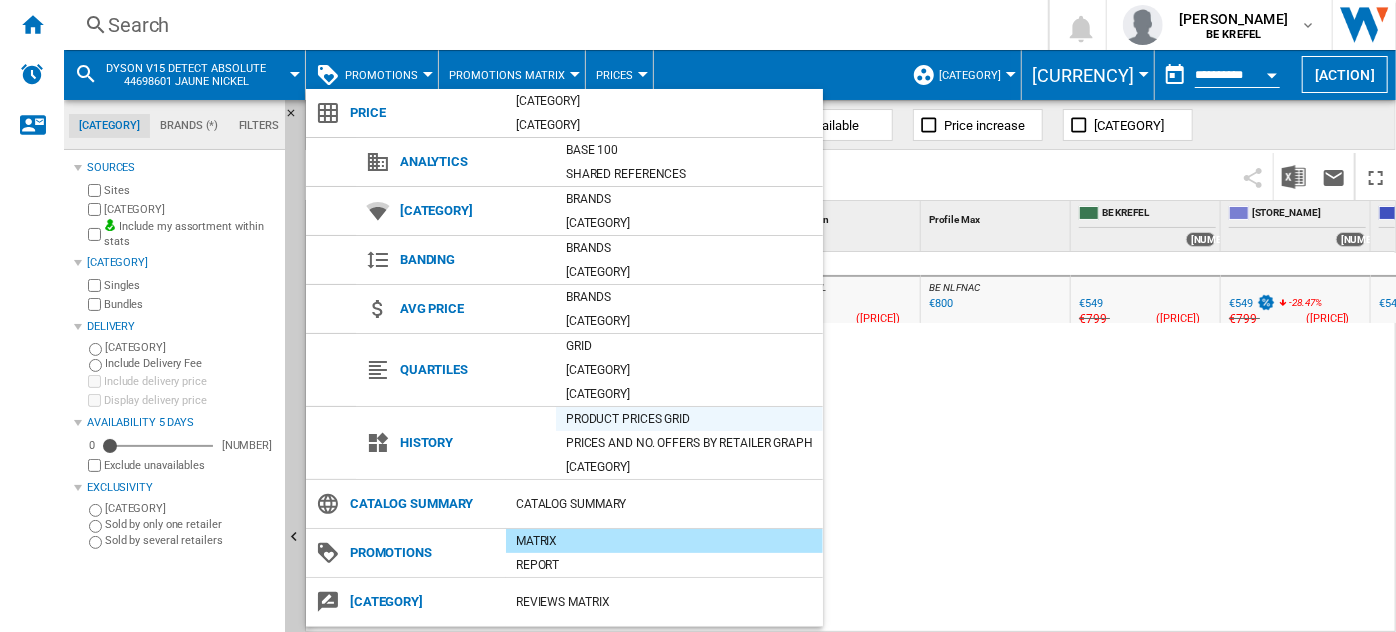 click on "Product prices grid" at bounding box center [689, 419] 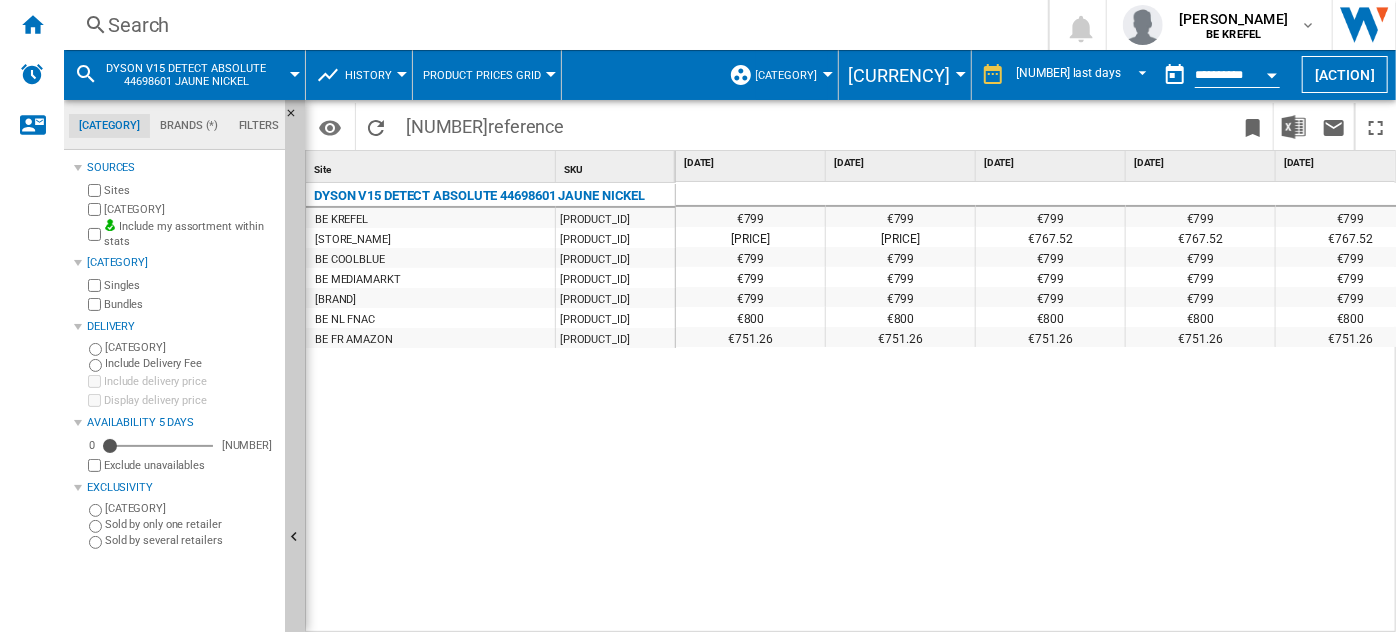 scroll, scrollTop: 0, scrollLeft: 478, axis: horizontal 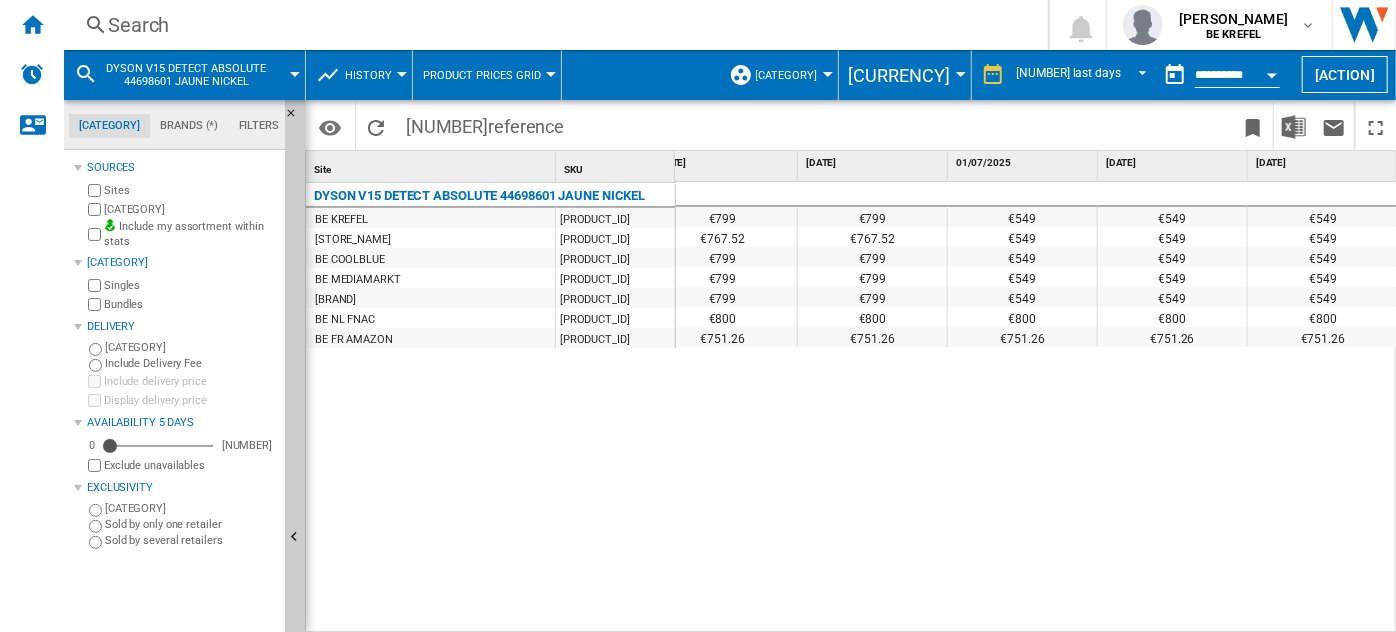 click on "Search" at bounding box center [552, 25] 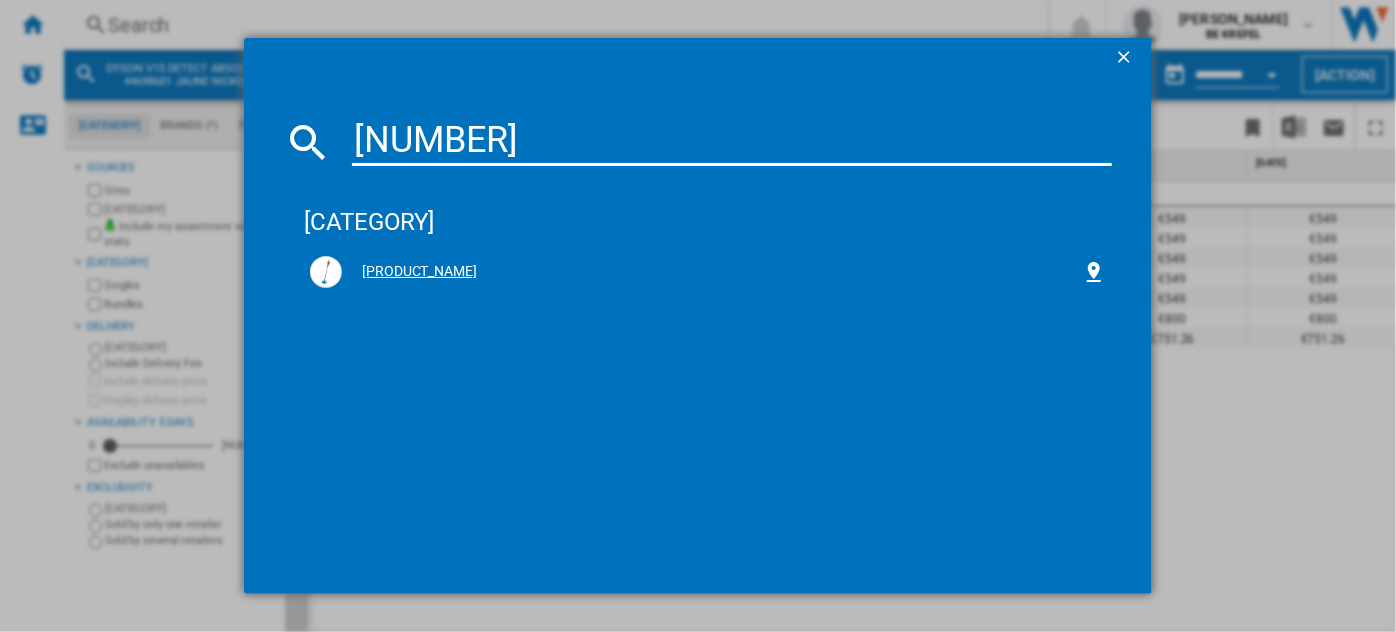 type on "[NUMBER]" 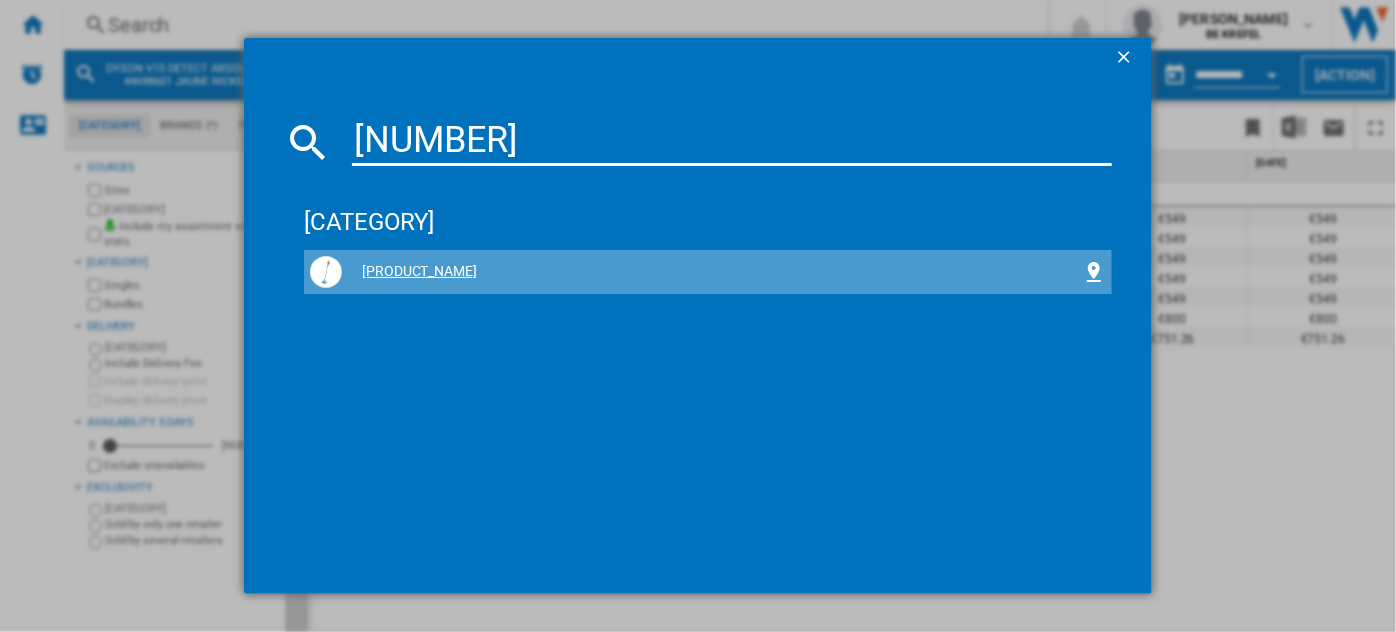 click on "[PRODUCT_NAME]" at bounding box center [707, 272] 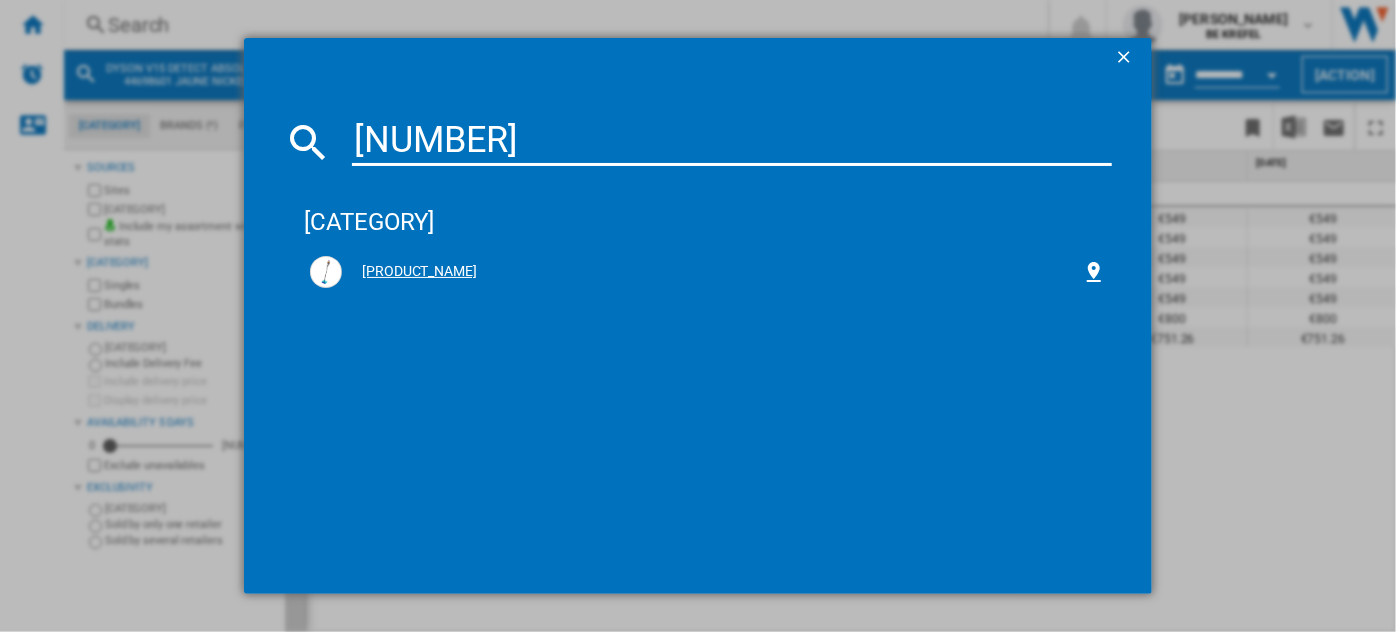 click on "[PRODUCT_NAME]" at bounding box center (711, 272) 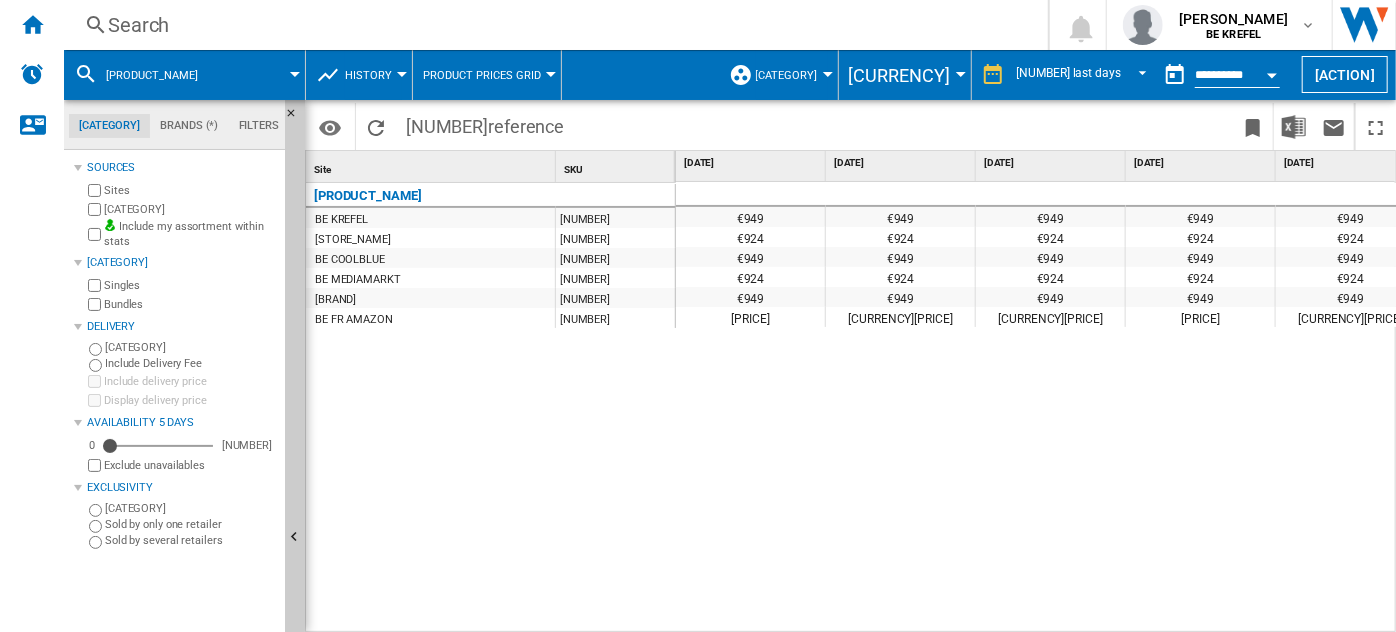 click on "History" at bounding box center [373, 75] 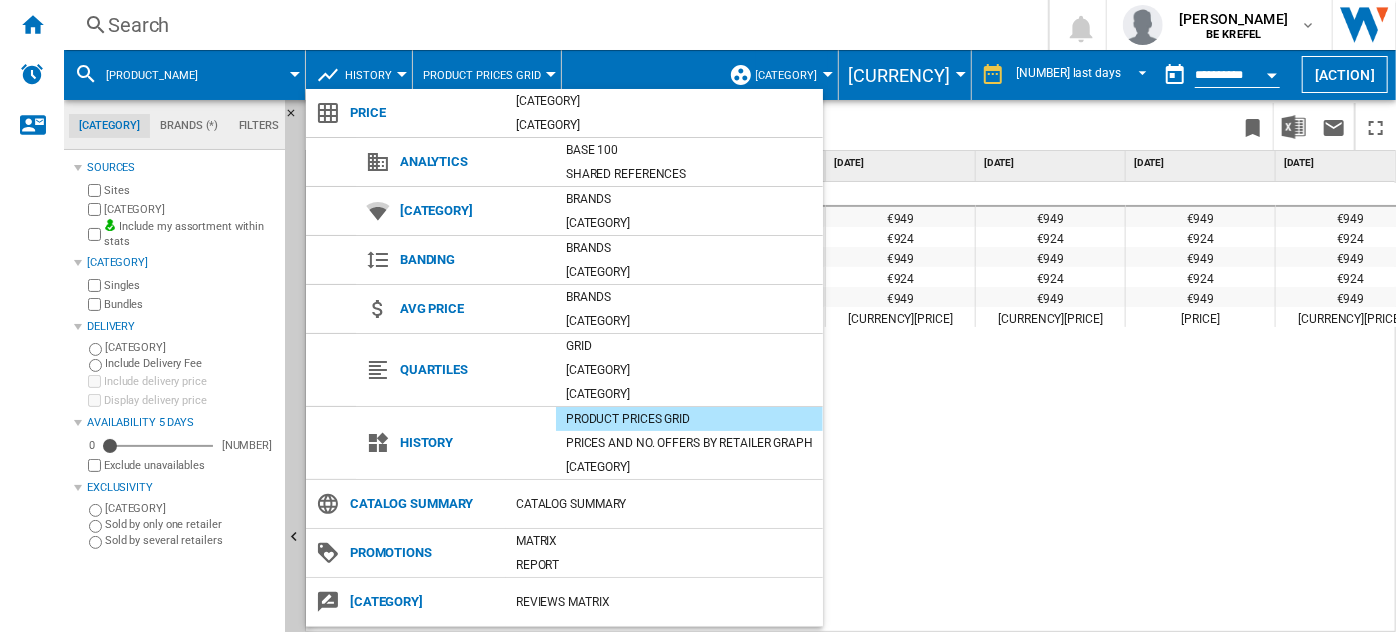 click at bounding box center [698, 316] 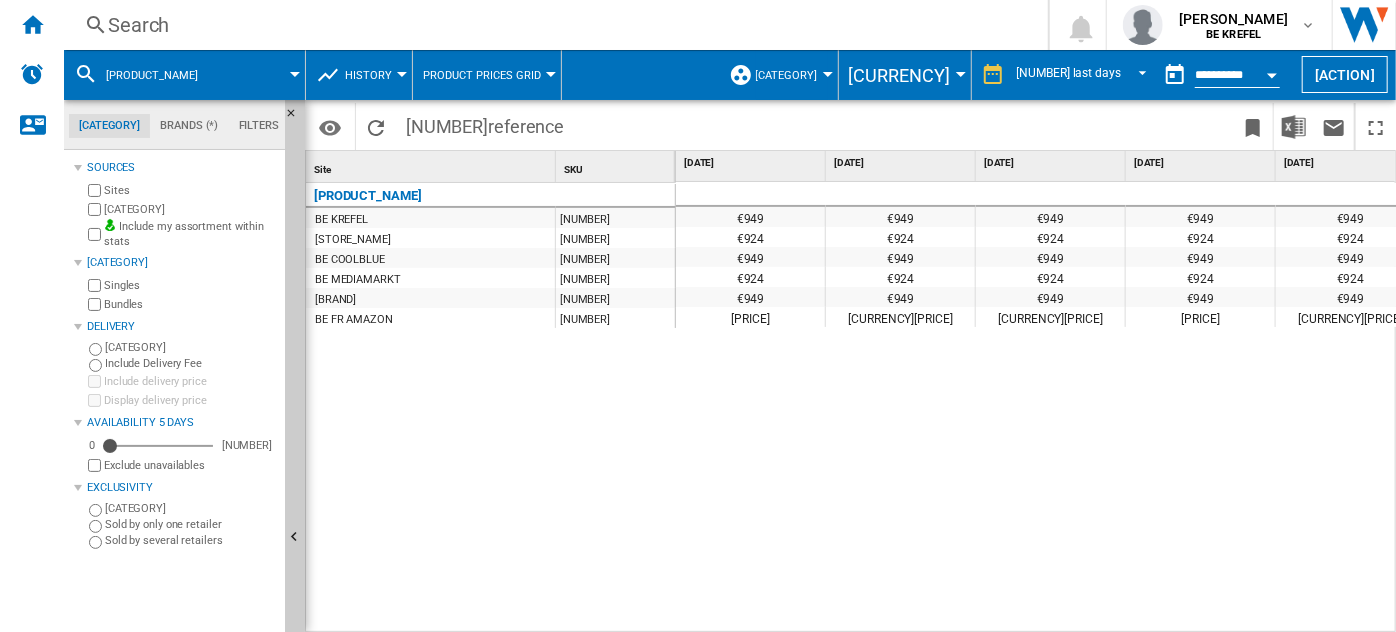 scroll, scrollTop: 0, scrollLeft: 346, axis: horizontal 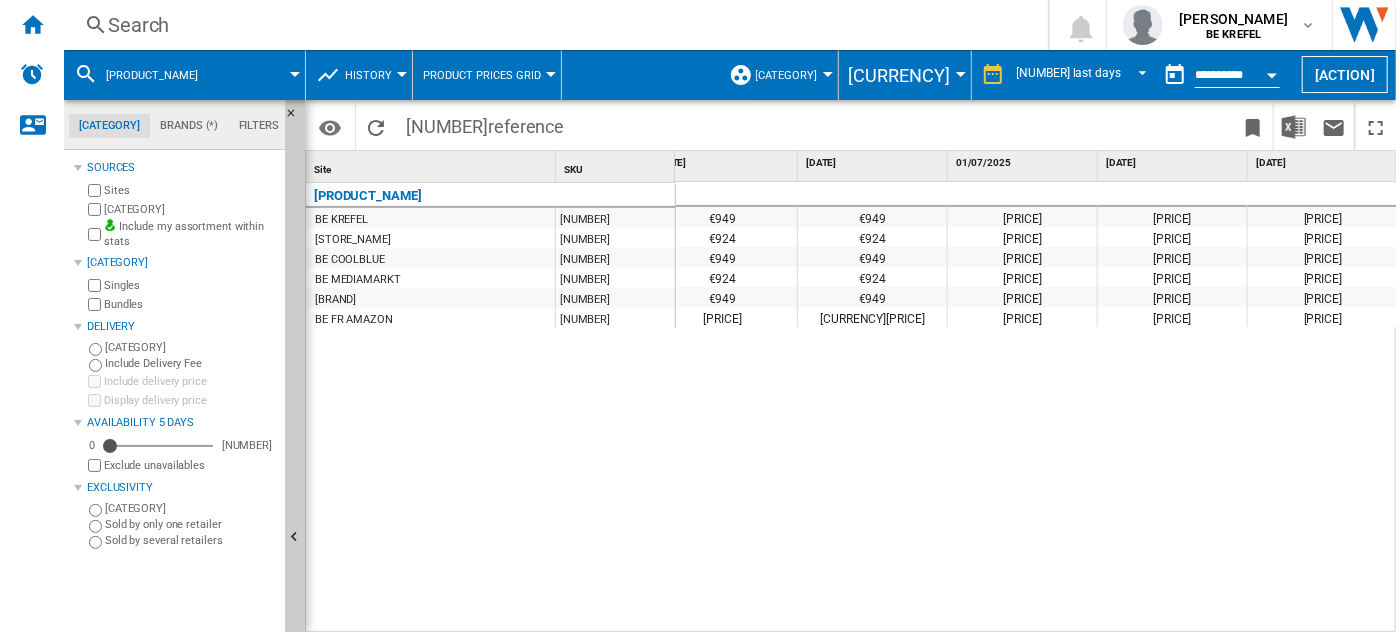click on "Search" at bounding box center [552, 25] 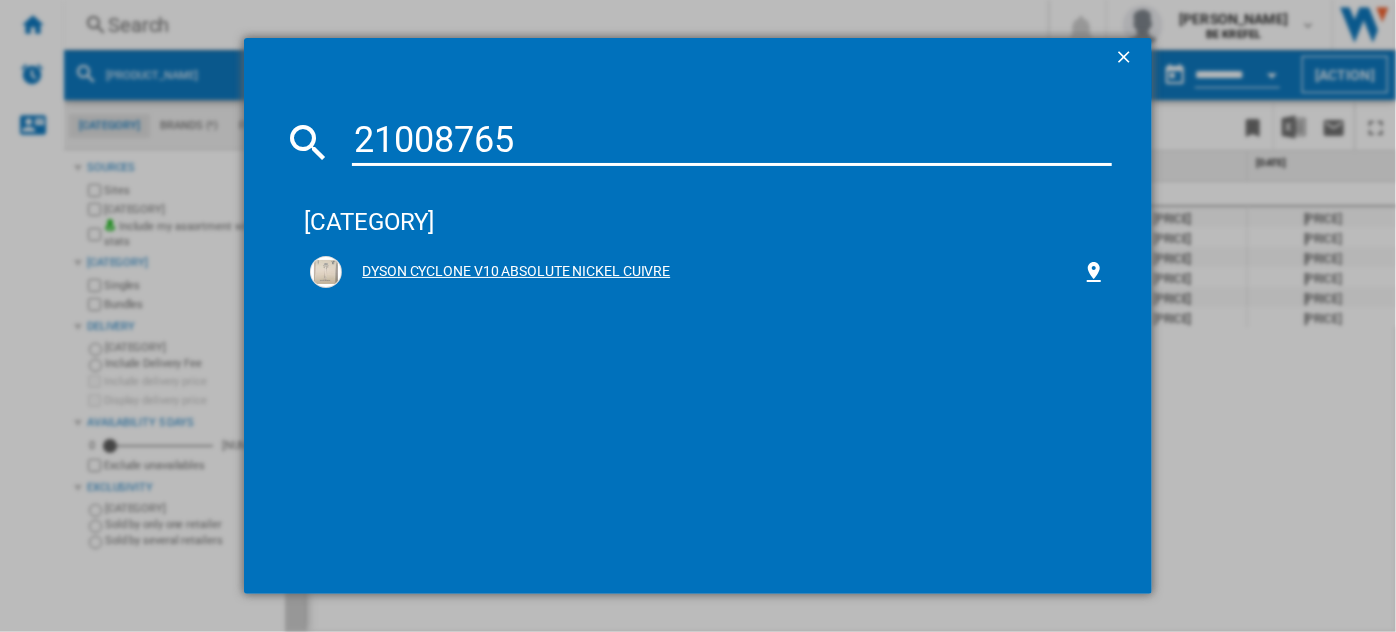 type on "21008765" 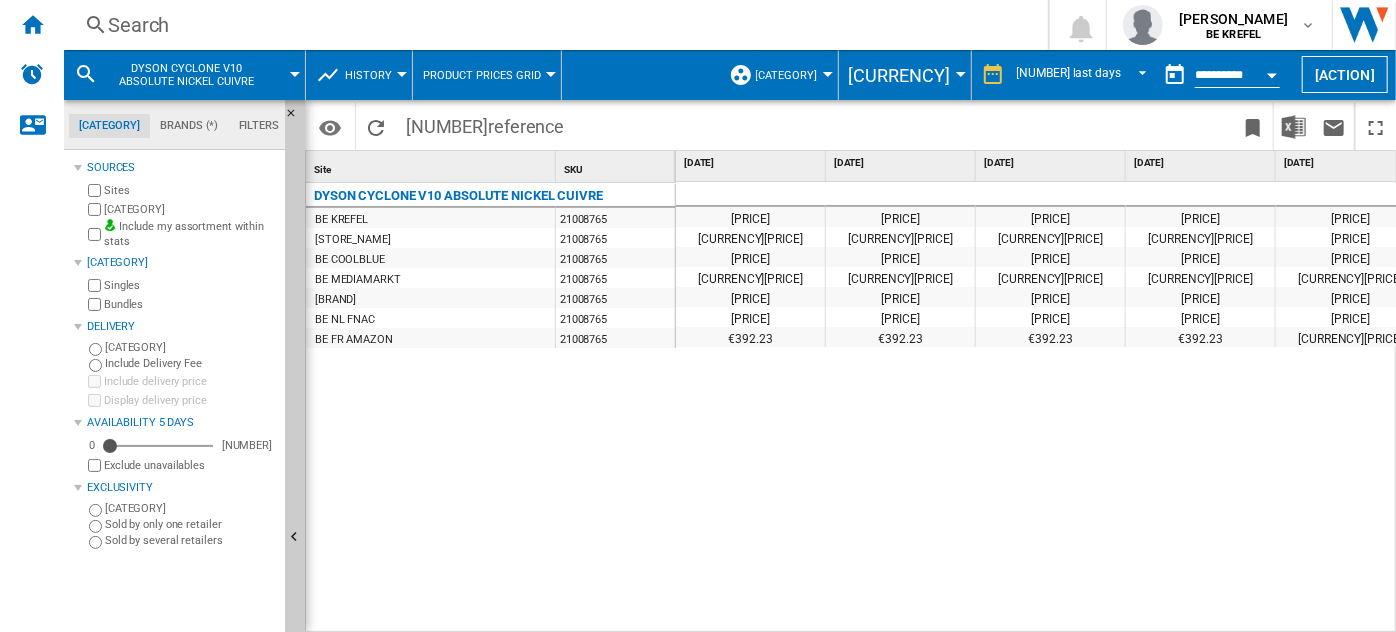 scroll, scrollTop: 0, scrollLeft: 465, axis: horizontal 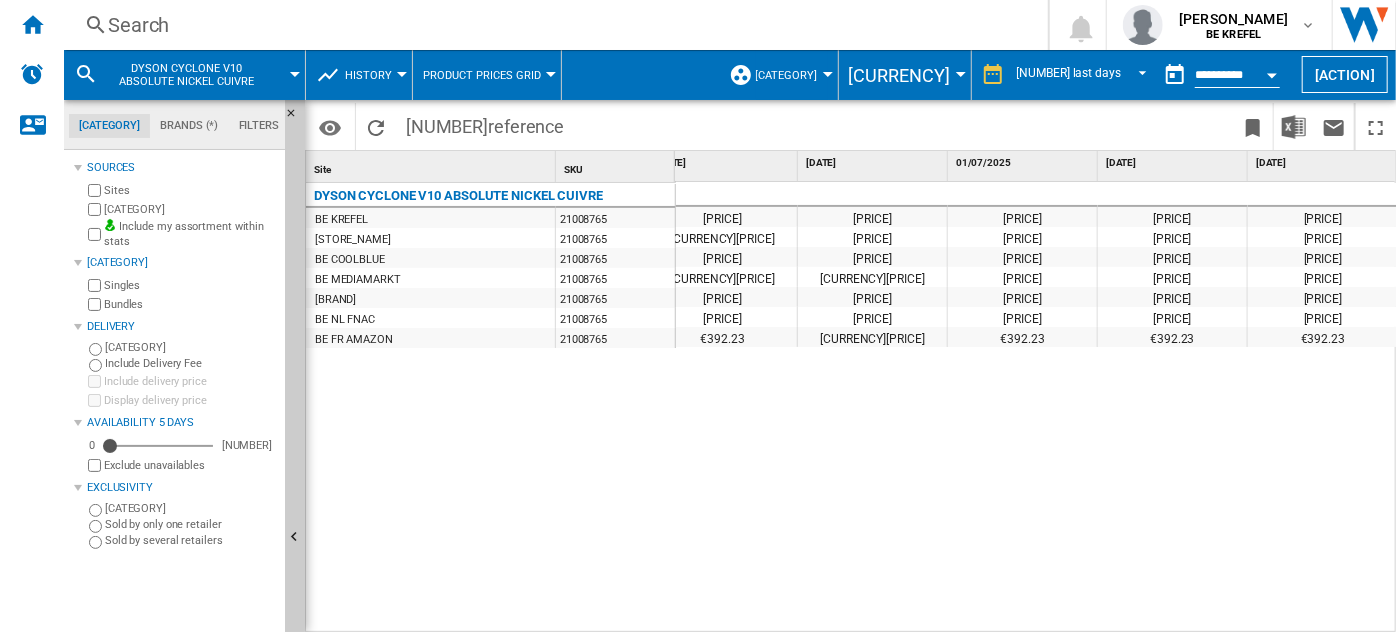 click on "Search" at bounding box center [552, 25] 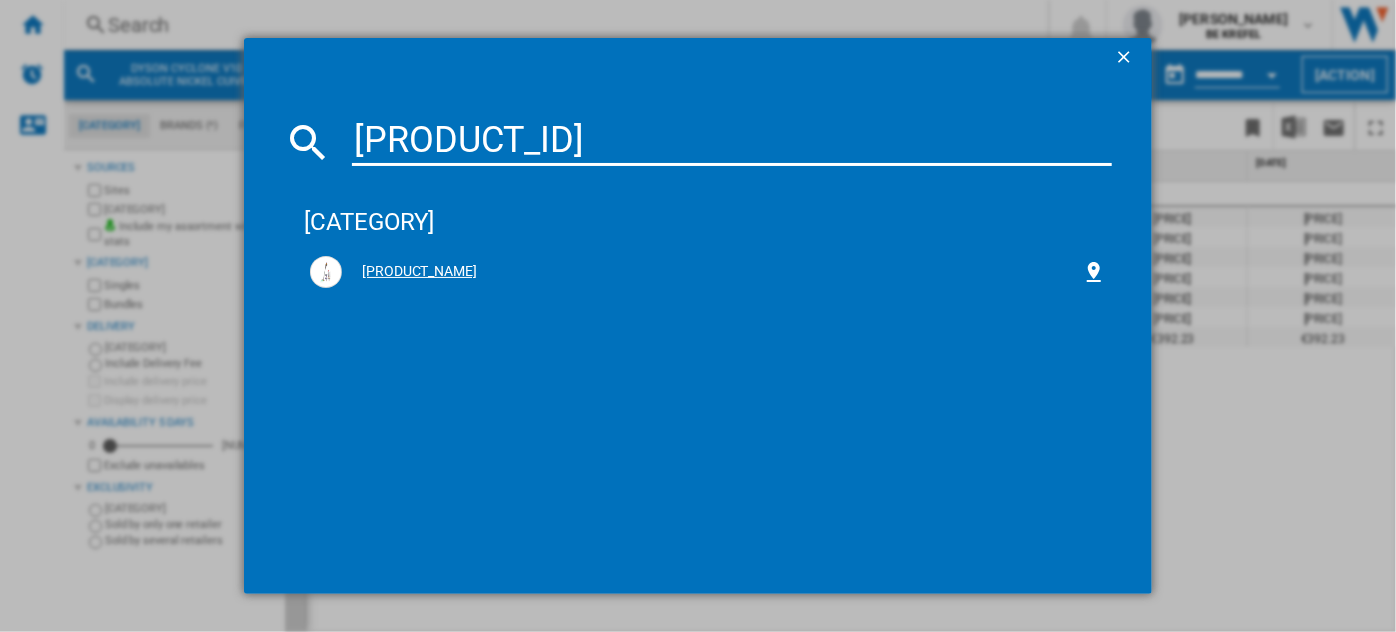 type on "[PRODUCT_ID]" 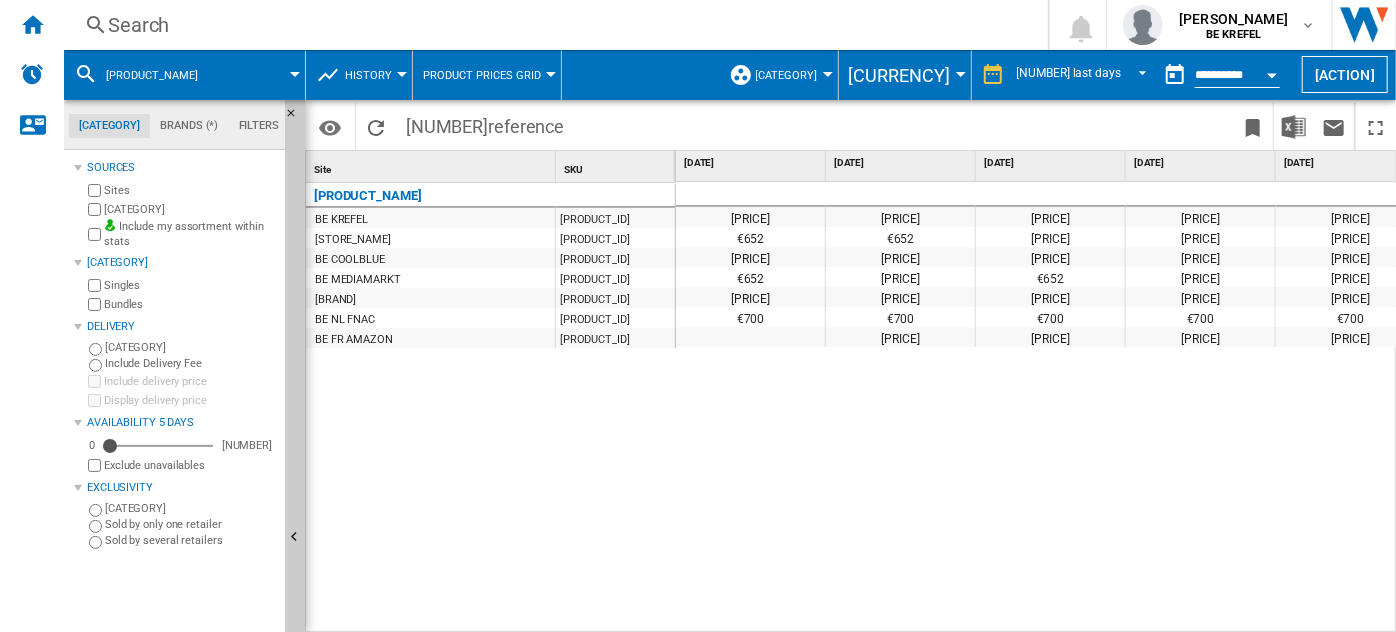 scroll, scrollTop: 0, scrollLeft: 478, axis: horizontal 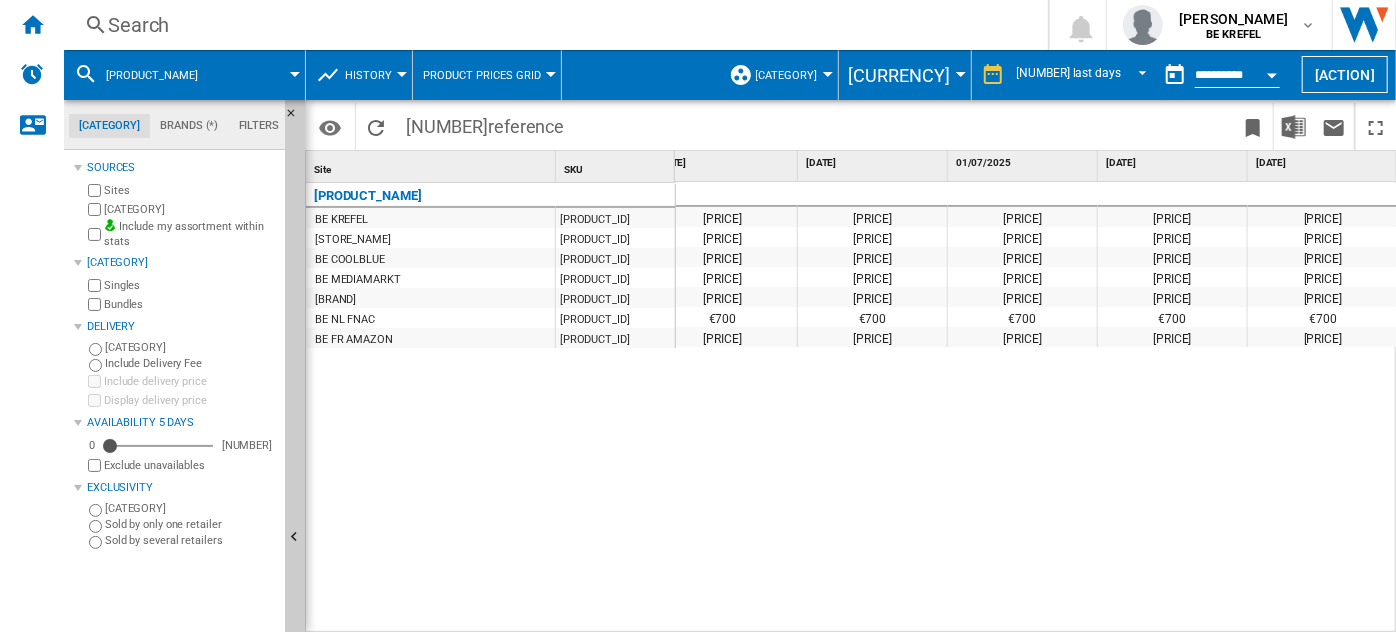 click on "Search" at bounding box center (552, 25) 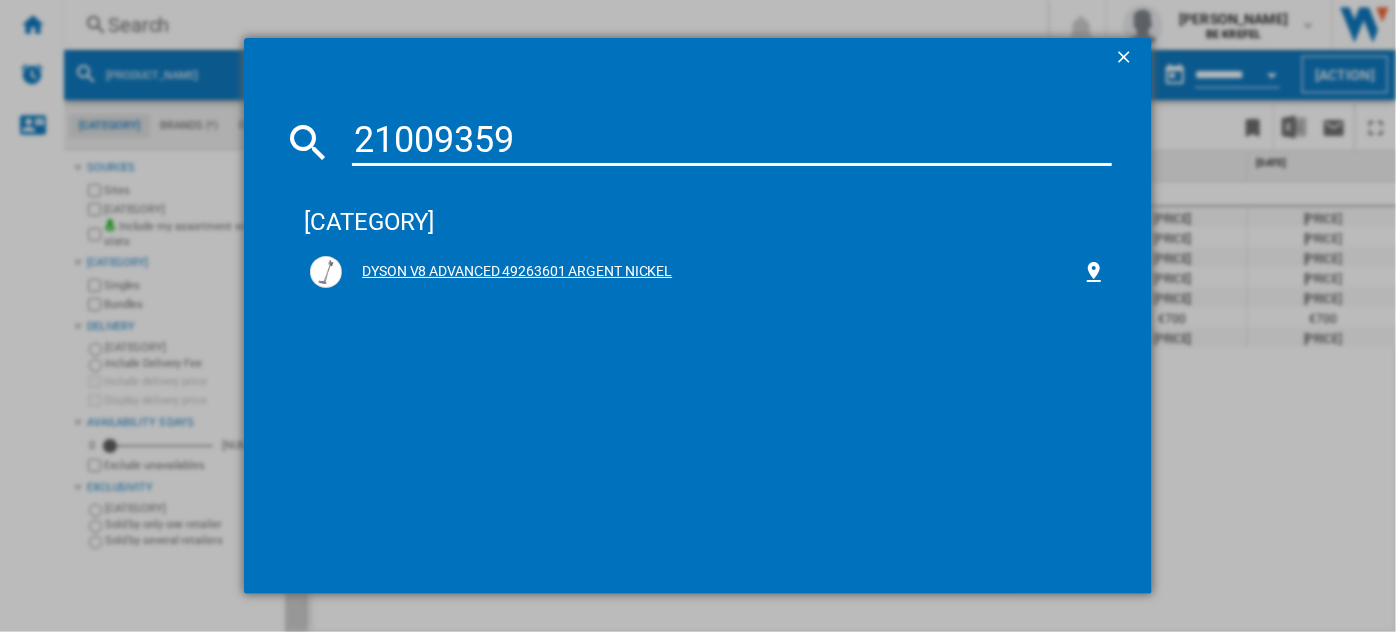 type on "21009359" 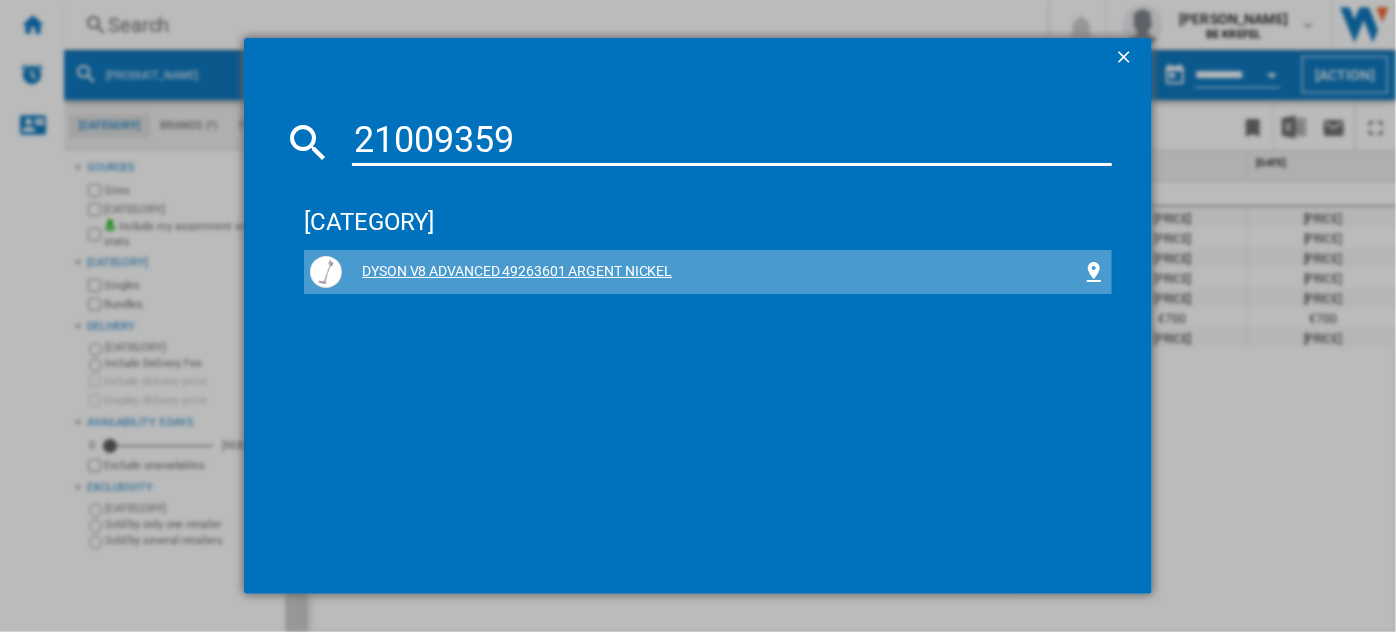 click on "DYSON V8 ADVANCED 49263601 ARGENT NICKEL" at bounding box center [707, 272] 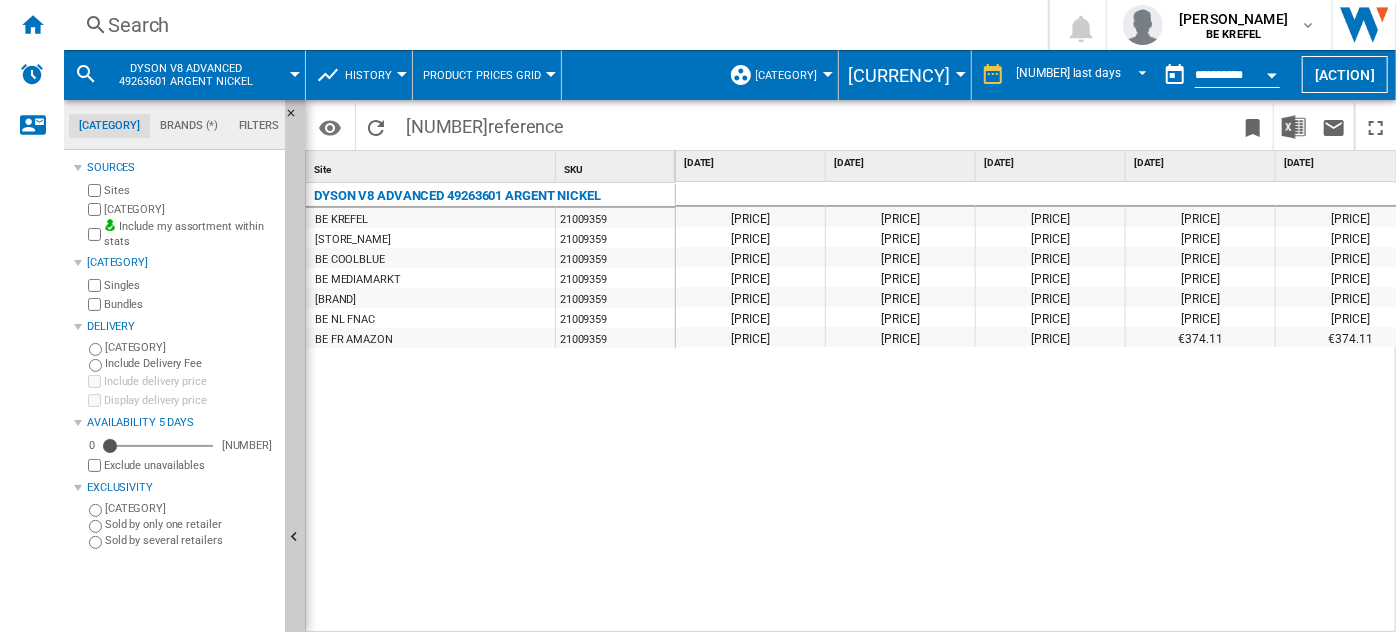scroll, scrollTop: 0, scrollLeft: 478, axis: horizontal 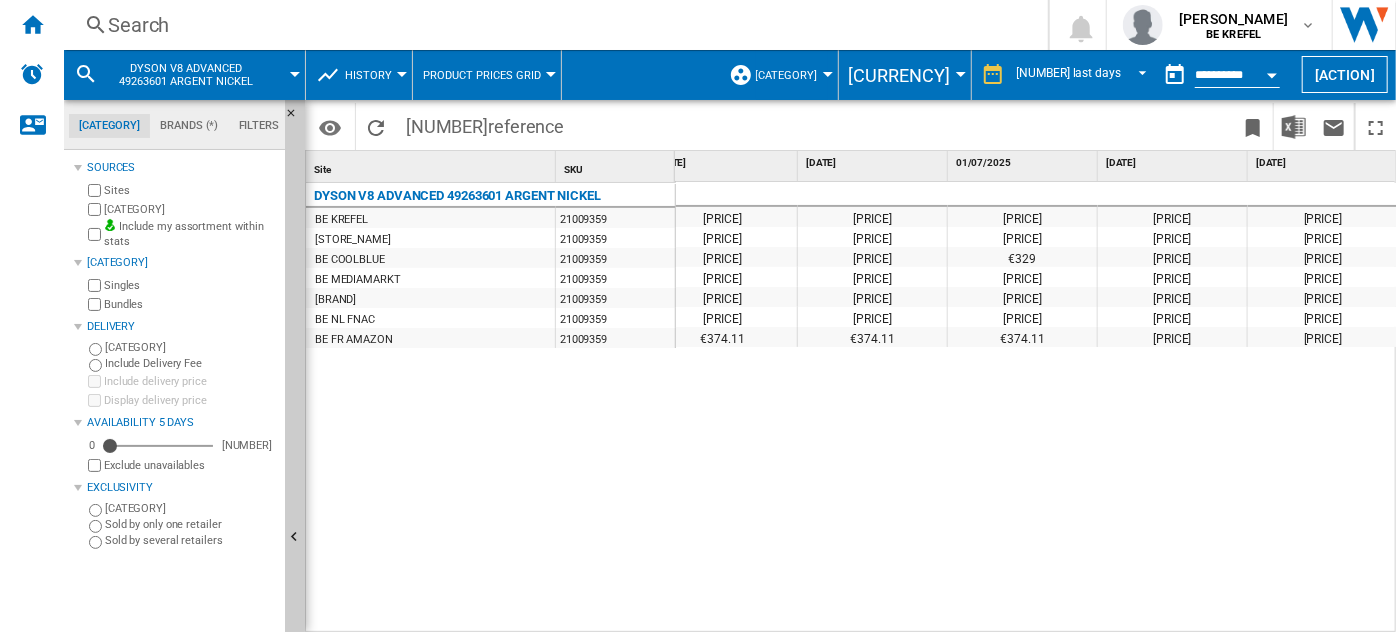 click on "Search" at bounding box center [552, 25] 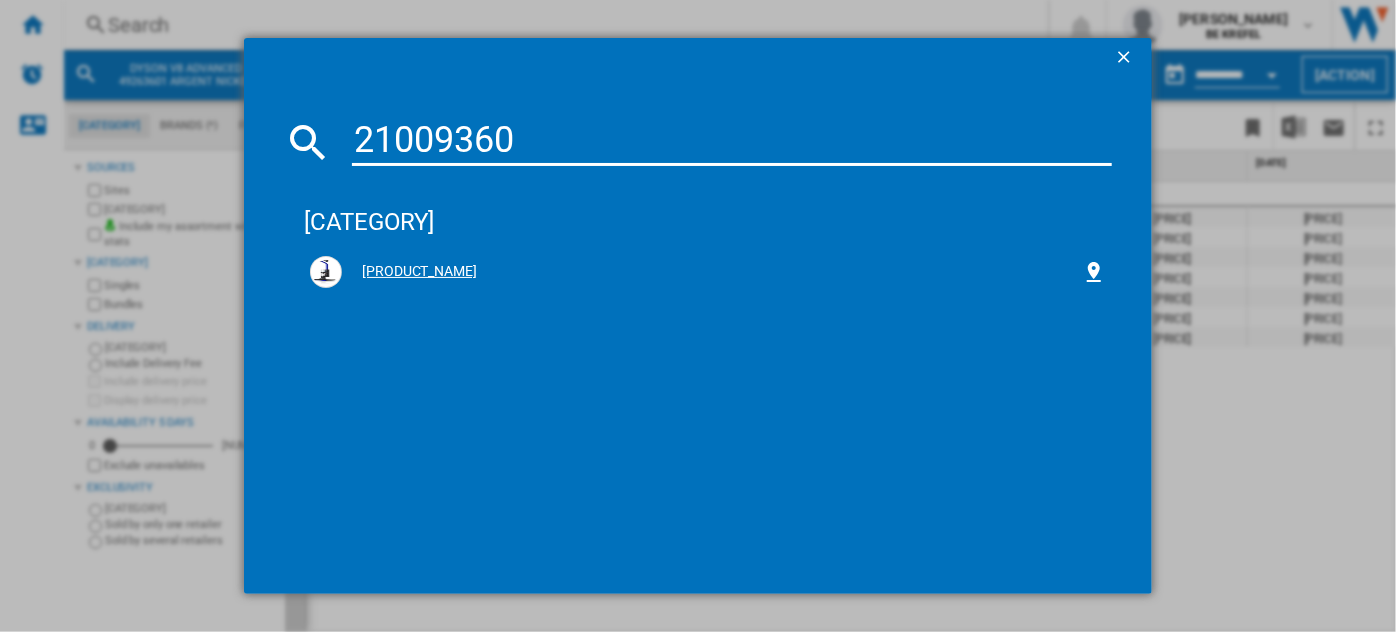 type on "21009360" 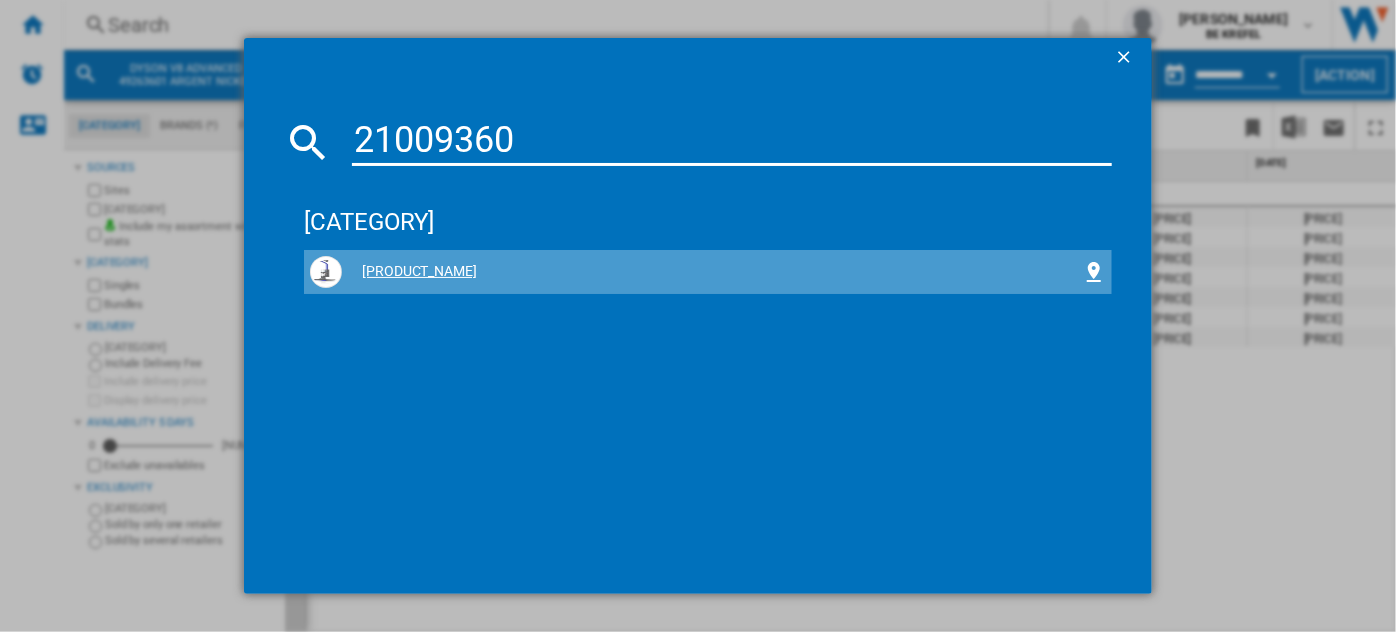 click on "[PRODUCT_NAME]" at bounding box center [711, 272] 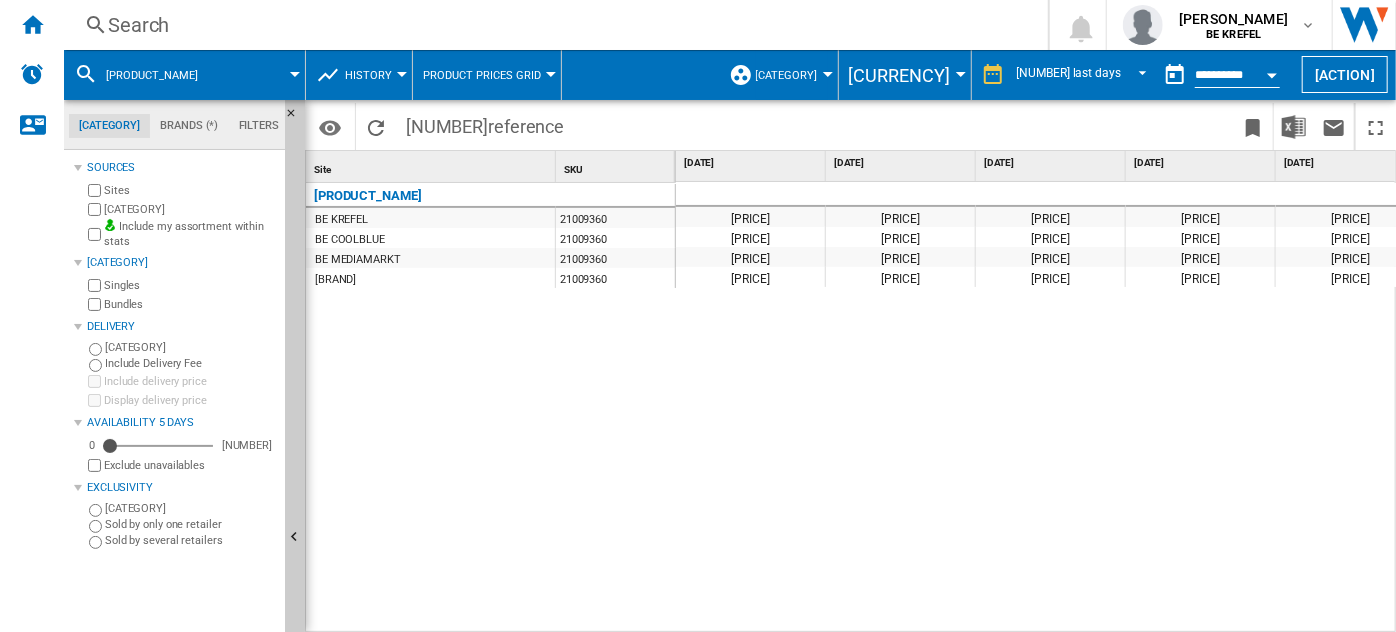 scroll, scrollTop: 0, scrollLeft: 478, axis: horizontal 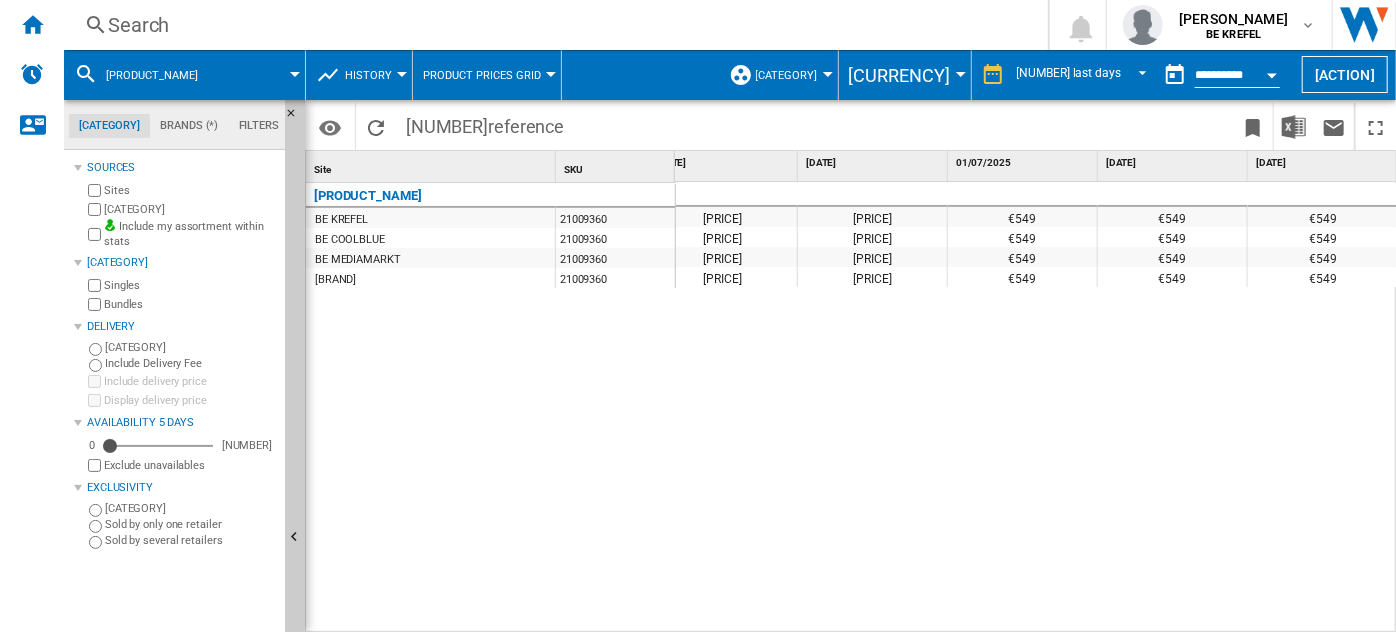 click on "Search" at bounding box center (552, 25) 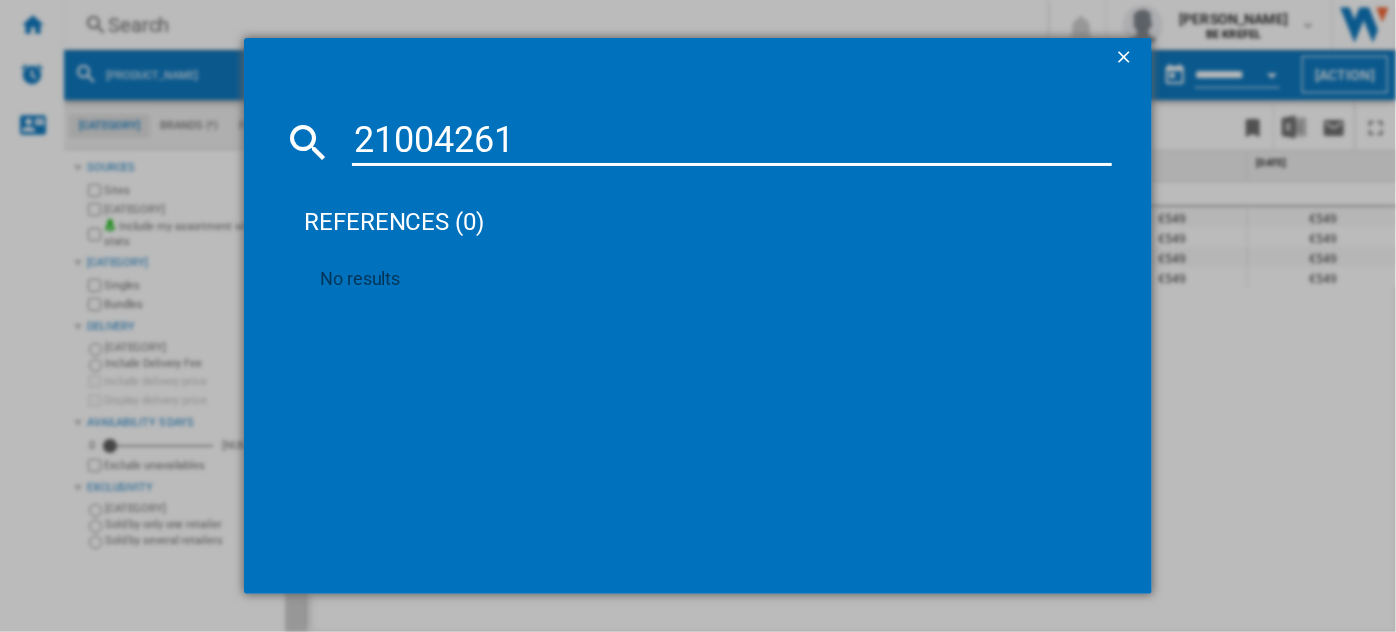 click on "21004261" at bounding box center (731, 142) 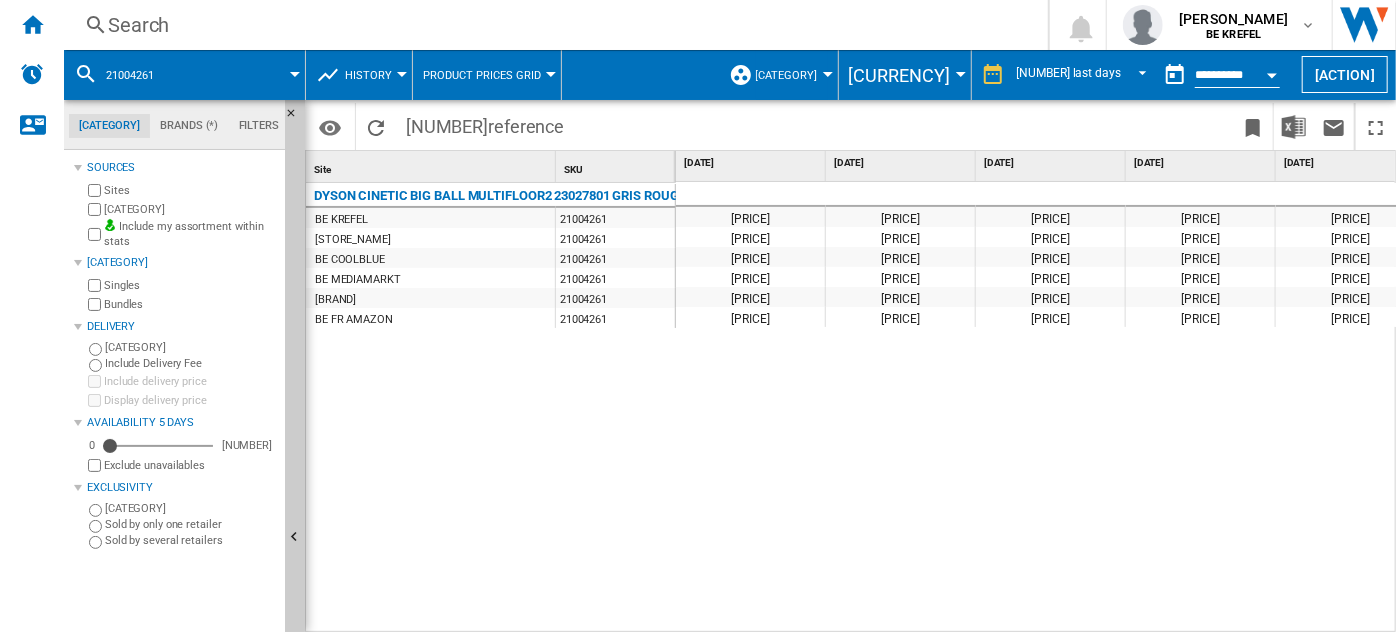 scroll, scrollTop: 0, scrollLeft: 478, axis: horizontal 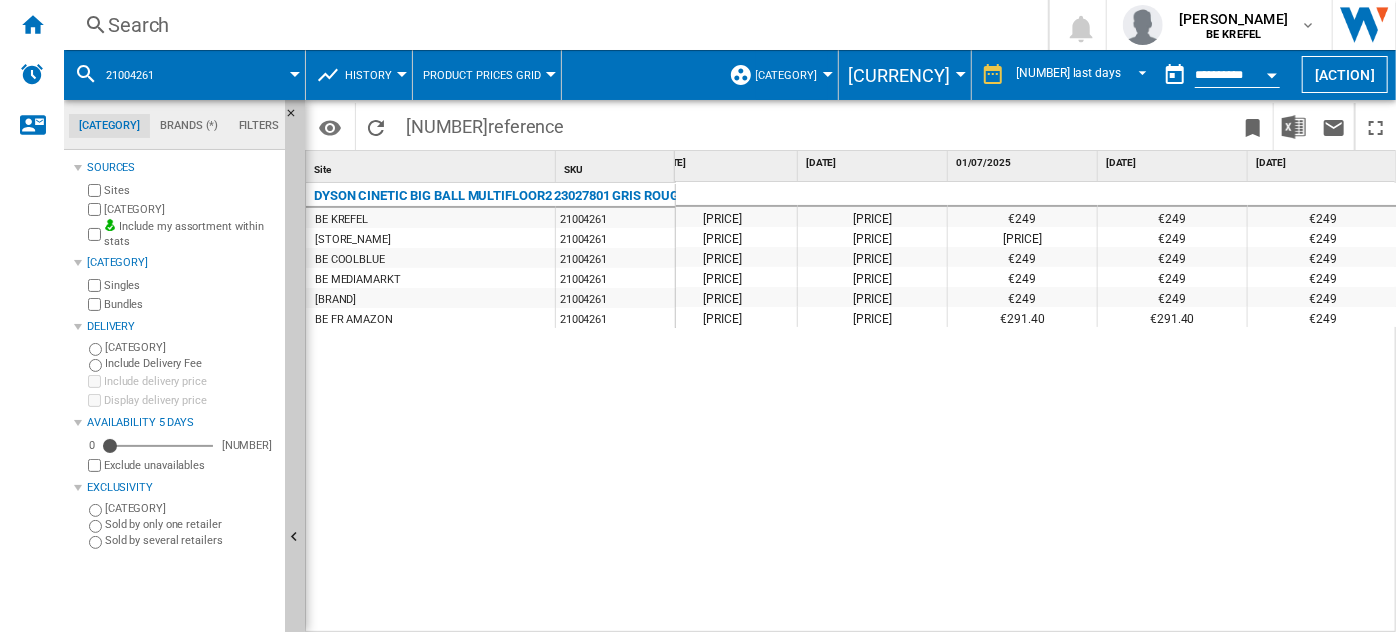 click on "Search" at bounding box center [552, 25] 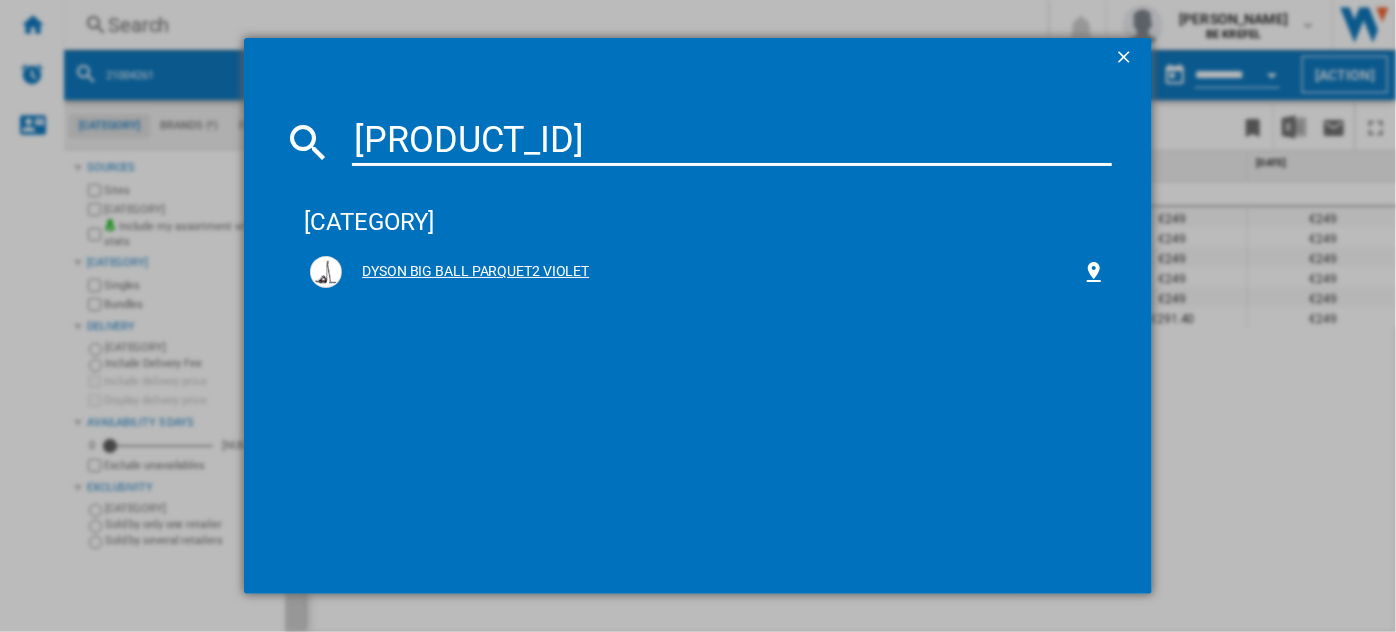 type on "[PRODUCT_ID]" 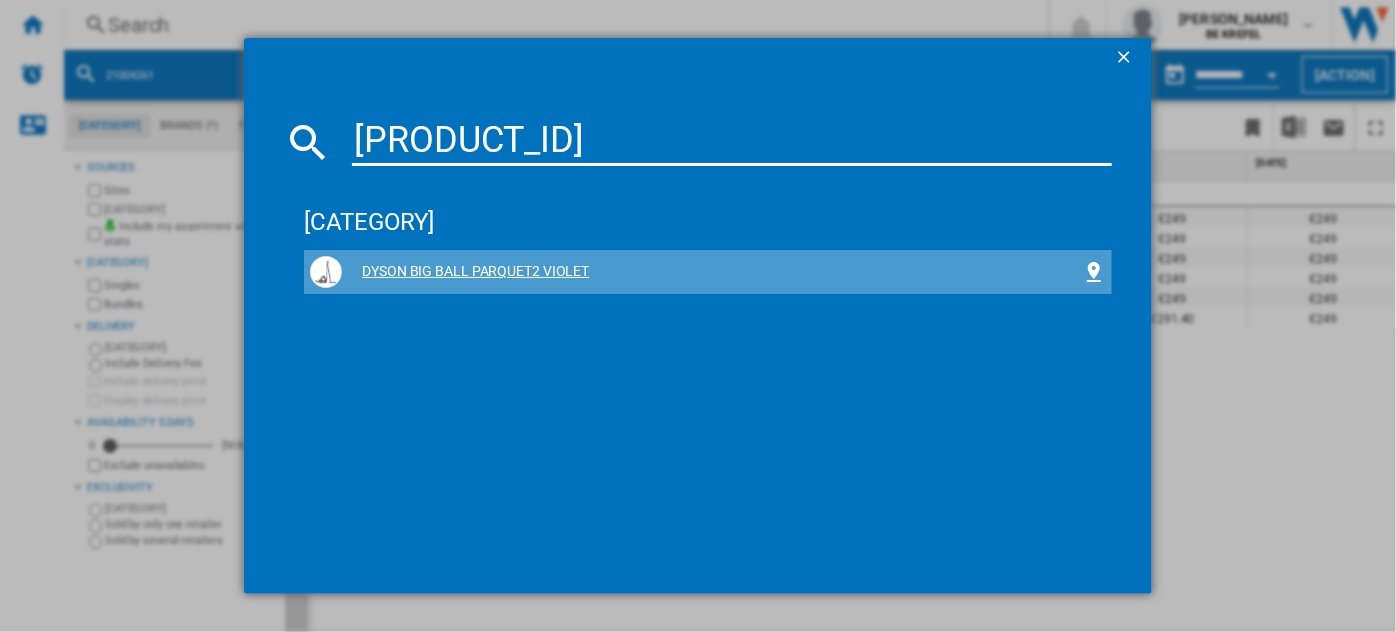 click on "DYSON BIG BALL PARQUET2 VIOLET" at bounding box center (711, 272) 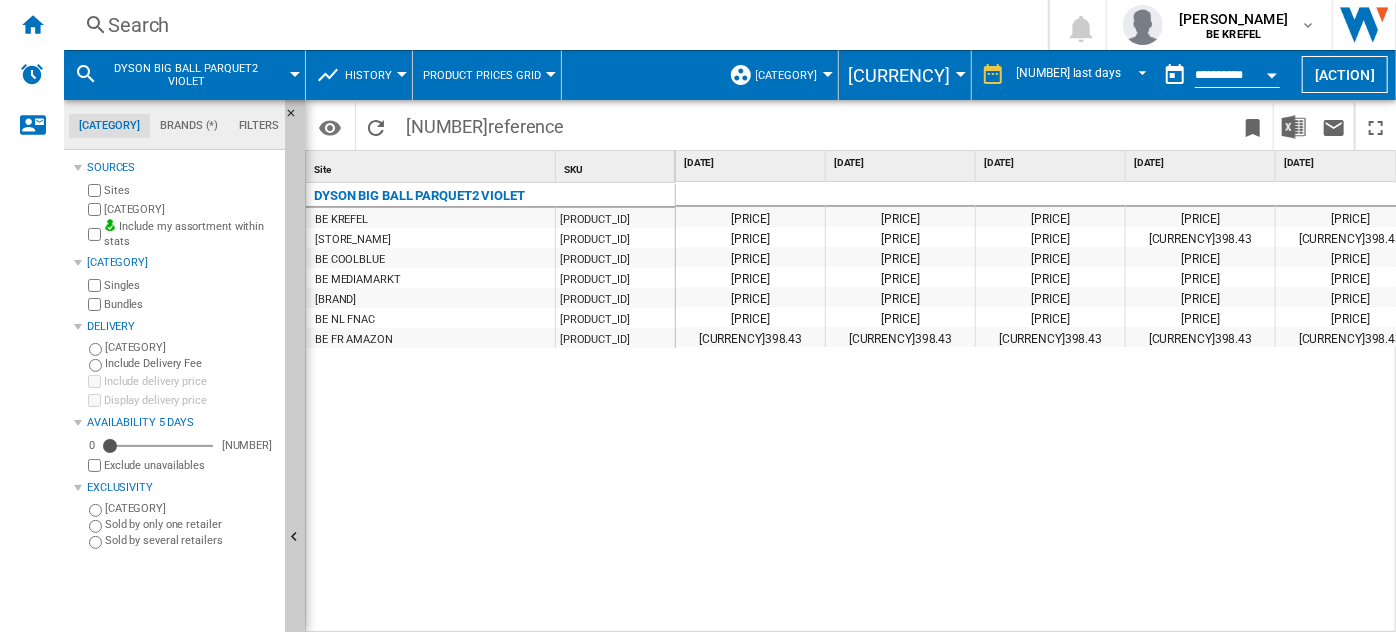 scroll, scrollTop: 0, scrollLeft: 478, axis: horizontal 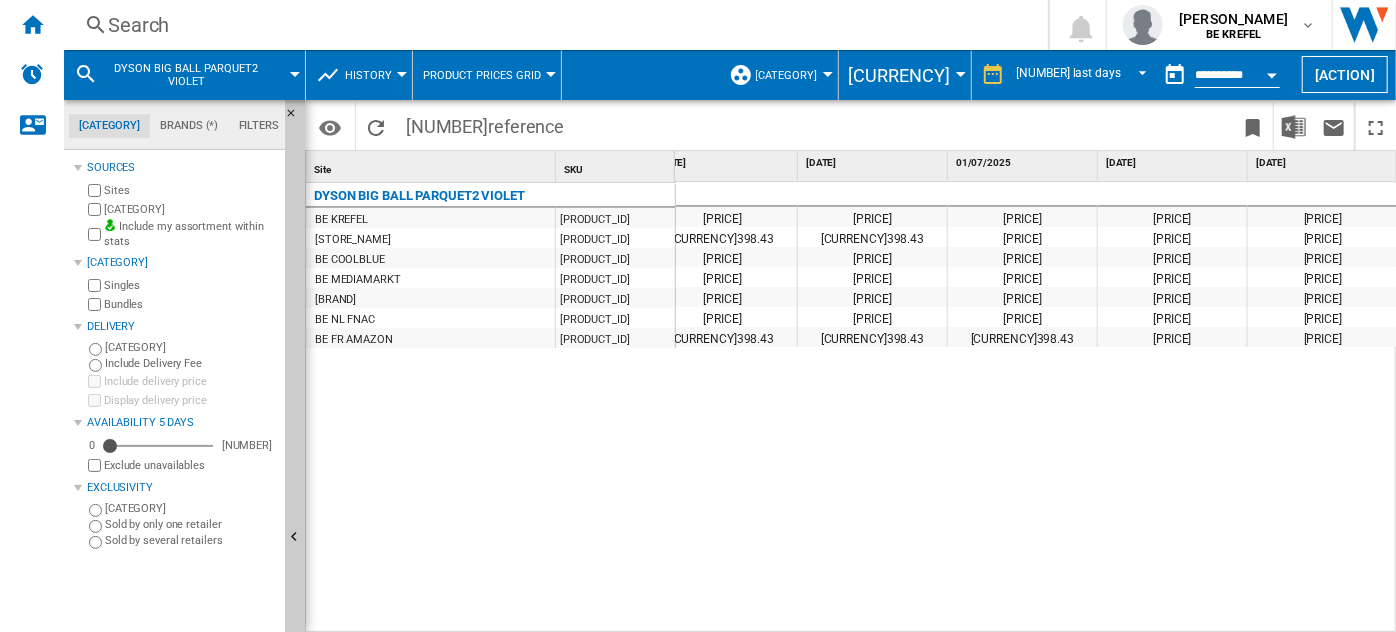 click on "Search
Search
0
[NAME]
BE KREFEL
BE KREFEL
My settings
Logout" at bounding box center (730, 25) 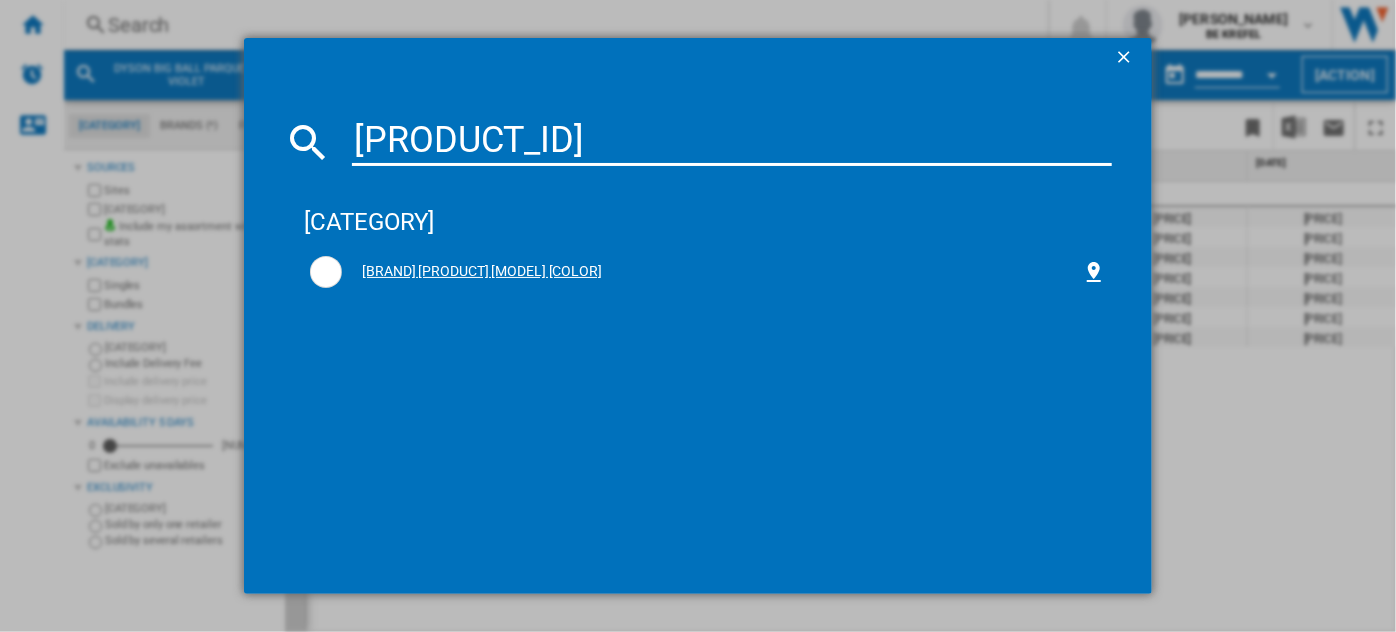 type on "[PRODUCT_ID]" 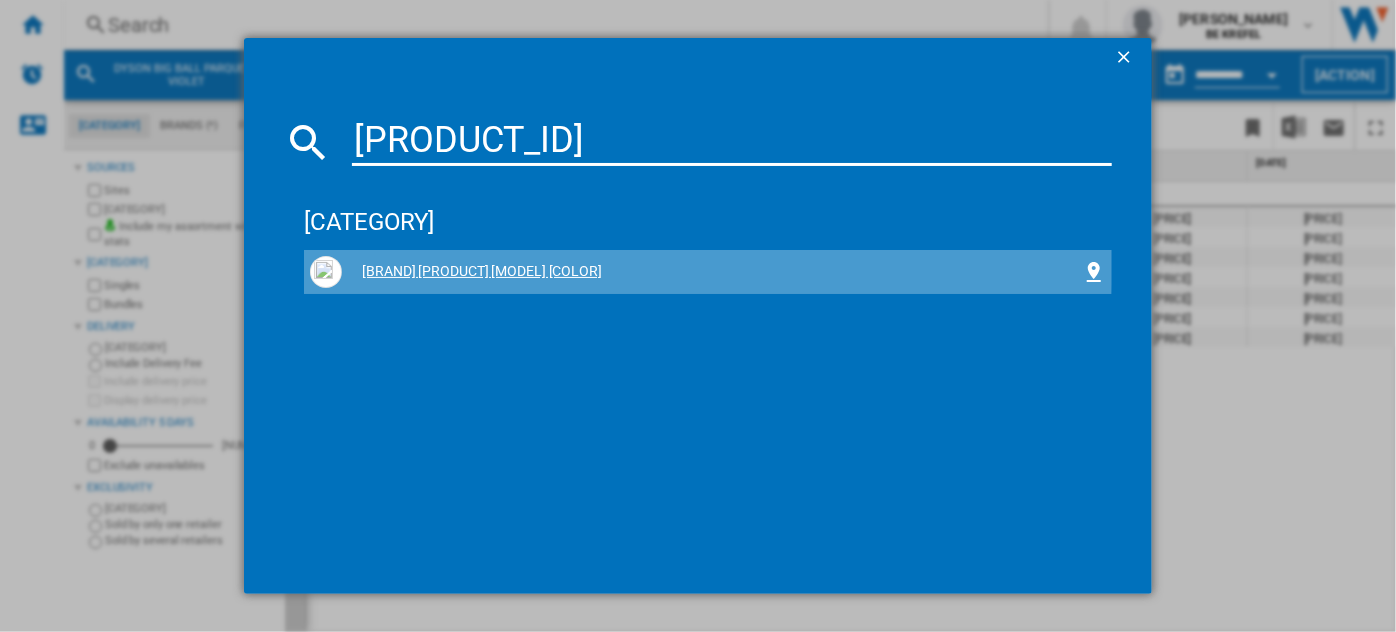 click on "[BRAND] [PRODUCT] [MODEL] [COLOR]" at bounding box center [707, 272] 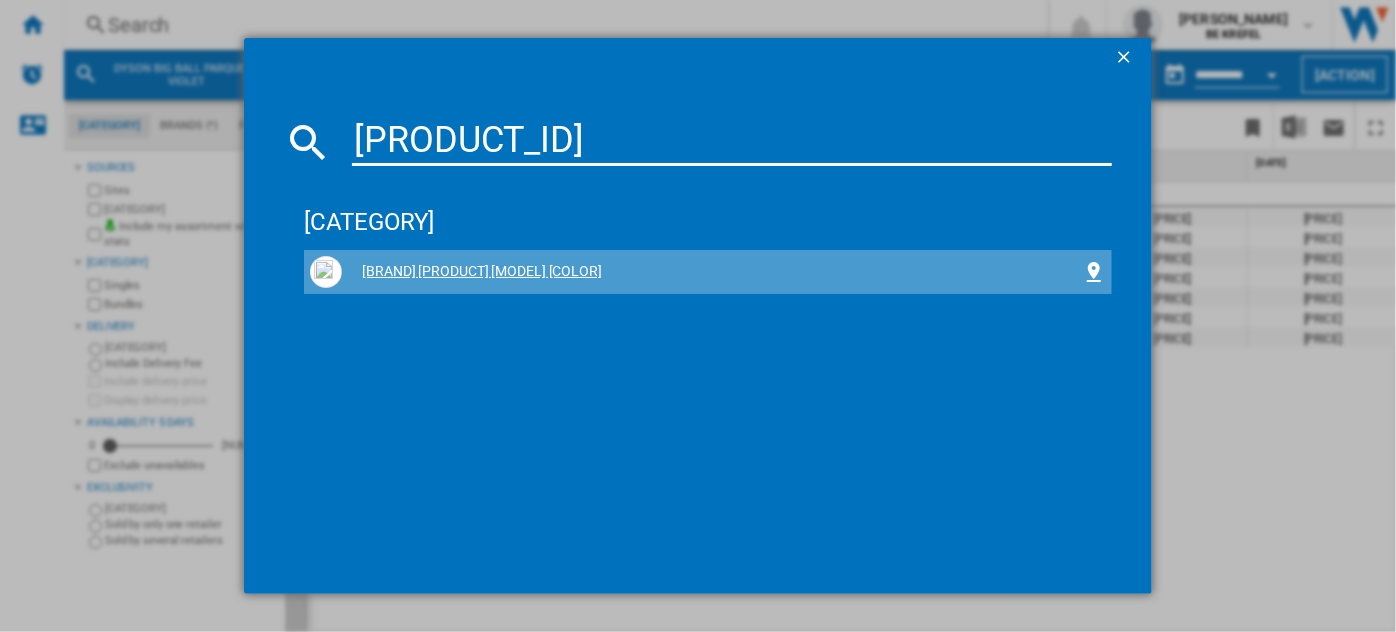 click on "[BRAND] [PRODUCT] [MODEL] [COLOR]" at bounding box center (711, 272) 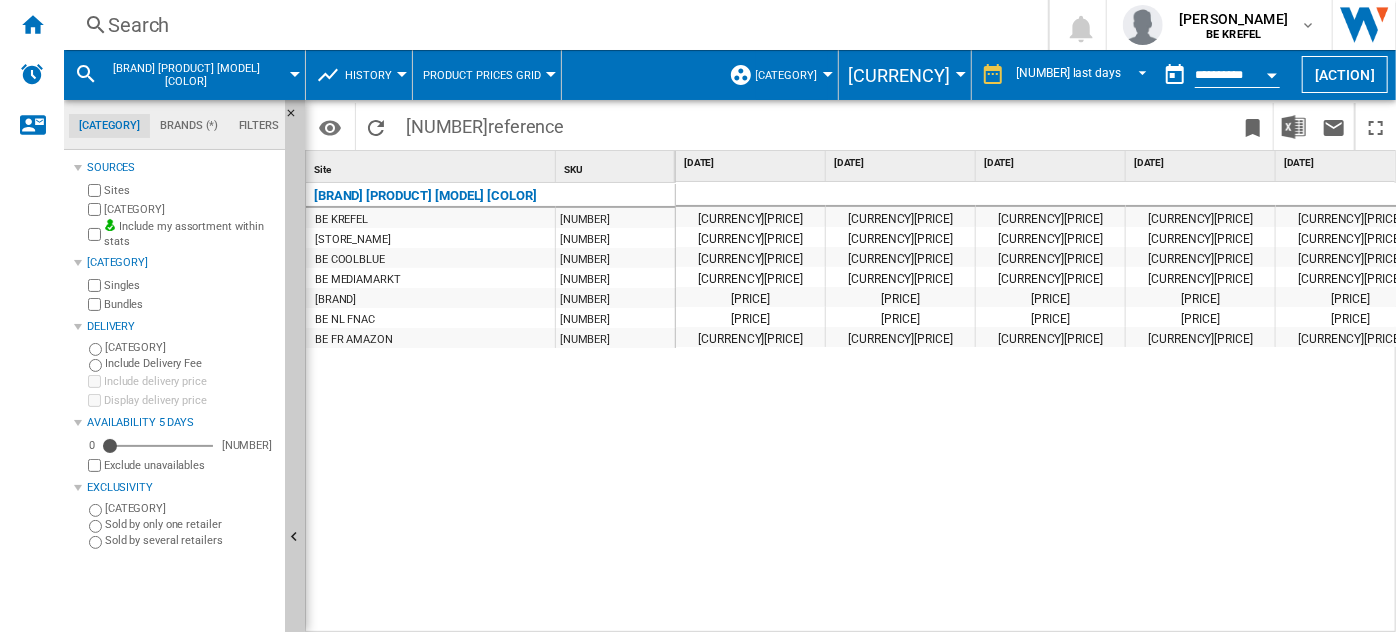scroll, scrollTop: 0, scrollLeft: 478, axis: horizontal 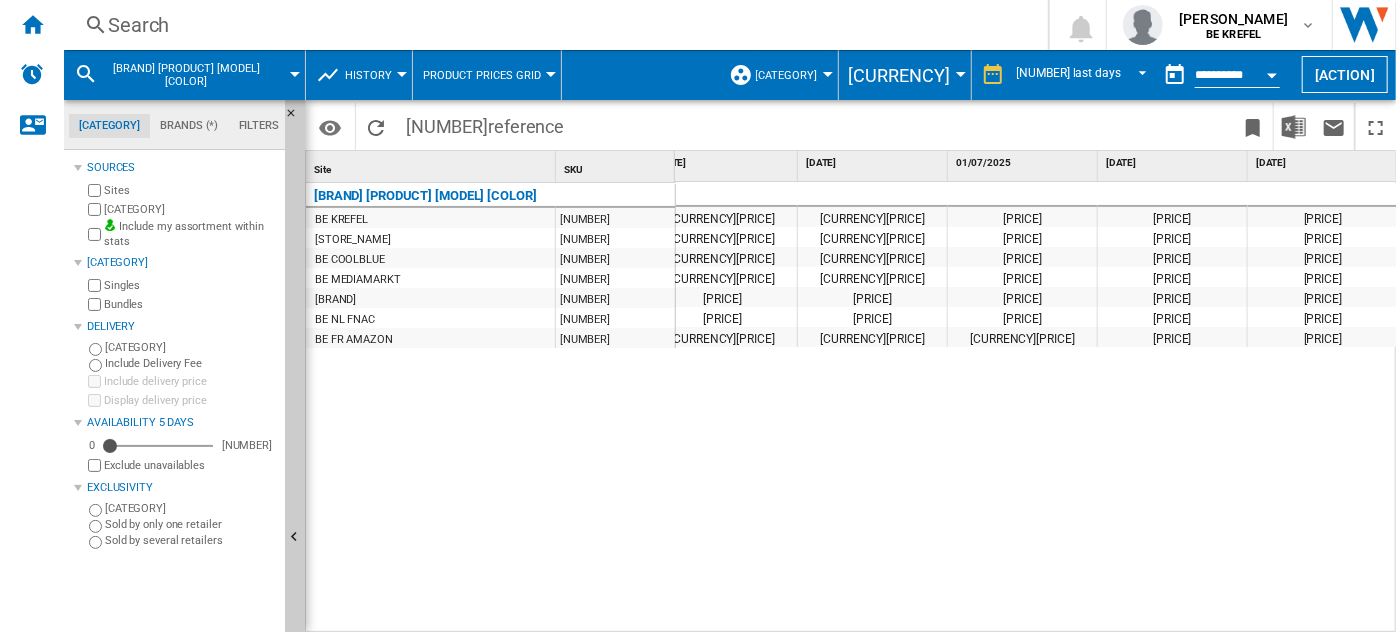 click on "DYSON CINETIC BIG BALL ABSOLUTE2 GRIS
BE KREFEL
21003412
BE NL BOL
21003412
BE COOLBLUE
21003412
BE MEDIAMARKT
21003412
BE VANDENBORRE
21003412
BE NL FNAC
21003412
BE FR AMAZON
21003412" at bounding box center [491, 403] 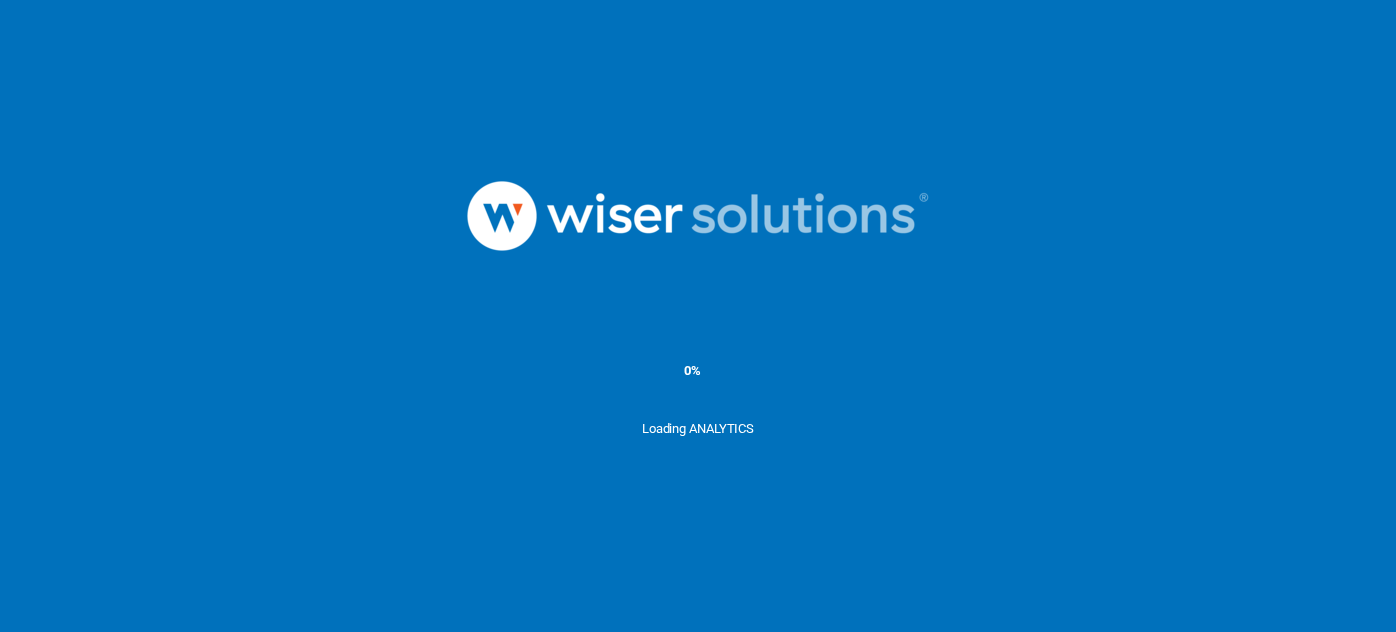 scroll, scrollTop: 0, scrollLeft: 0, axis: both 